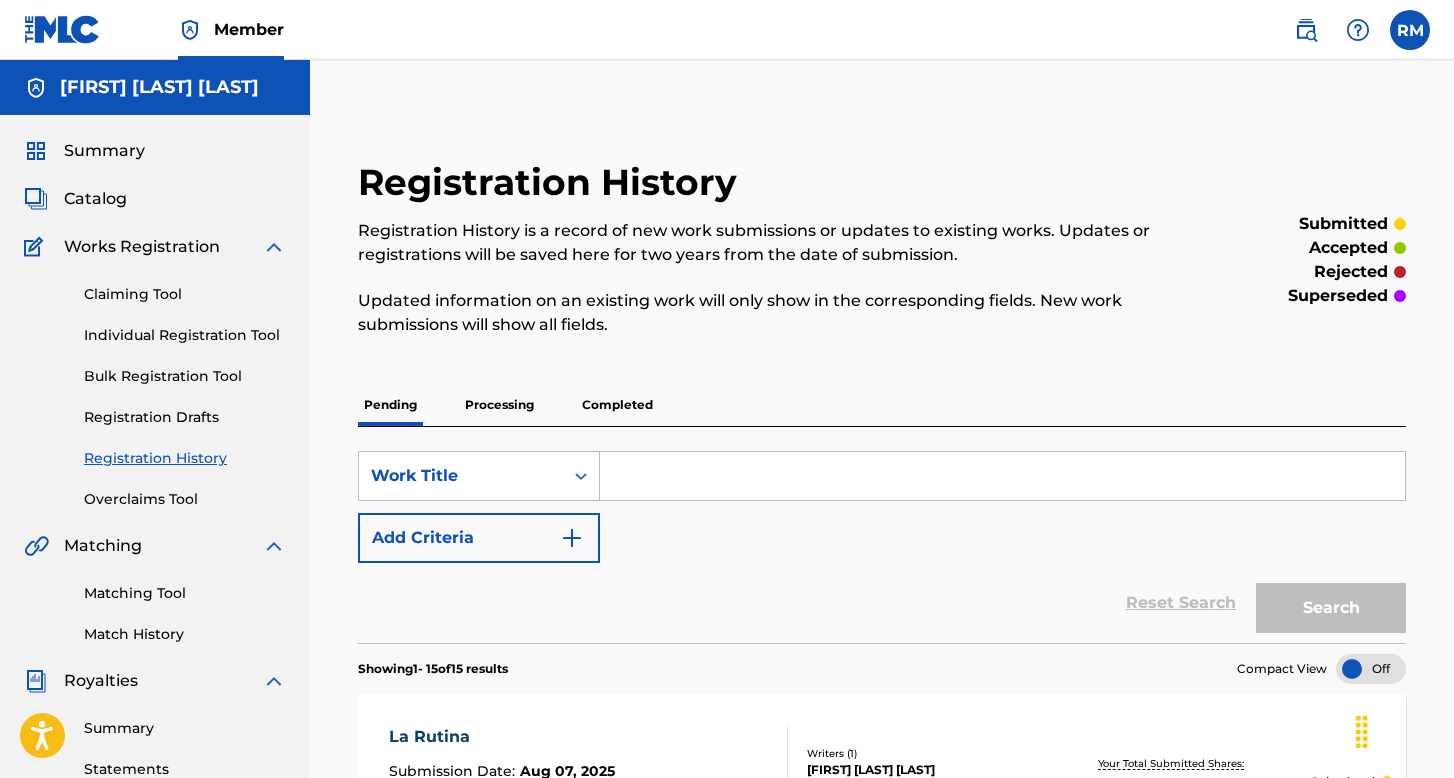 scroll, scrollTop: 2360, scrollLeft: 0, axis: vertical 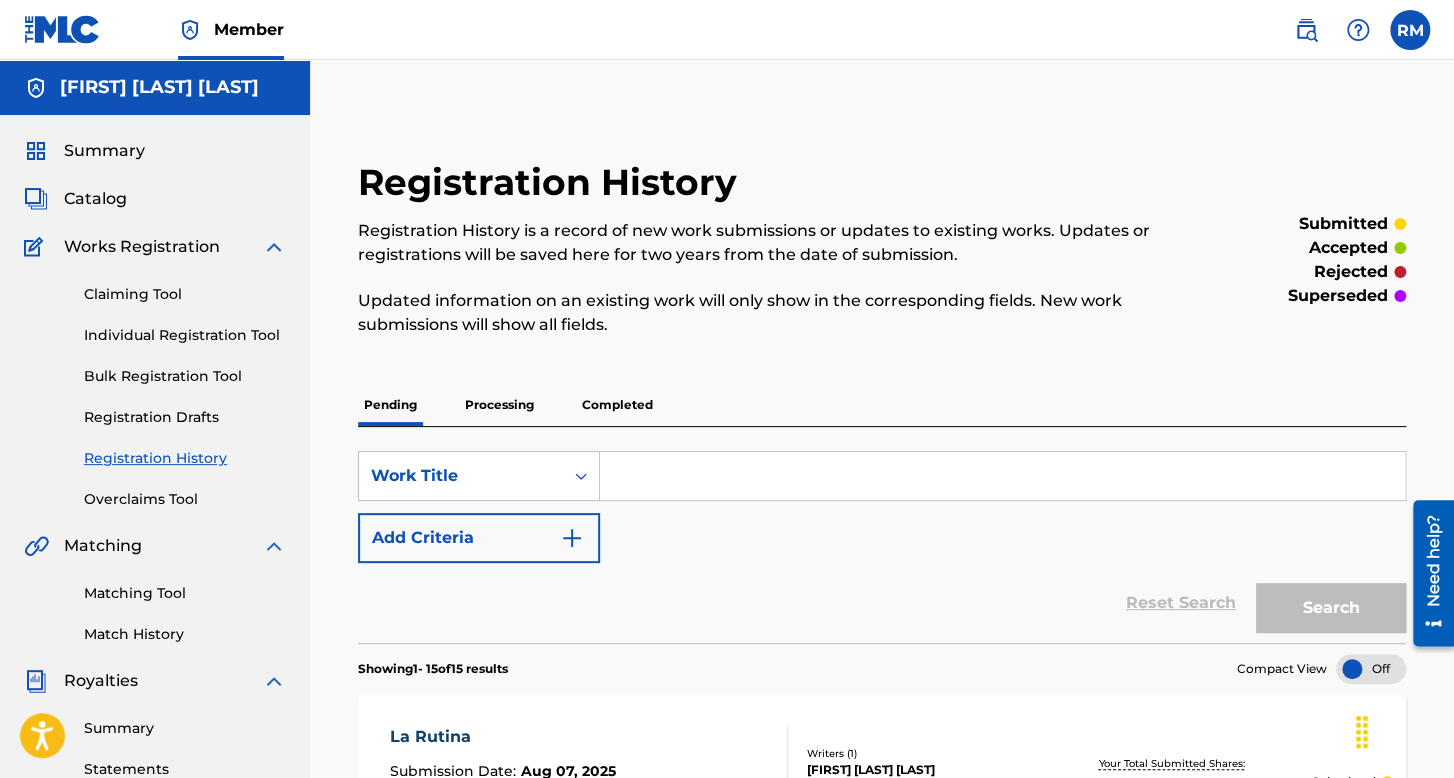 click on "Individual Registration Tool" at bounding box center (185, 335) 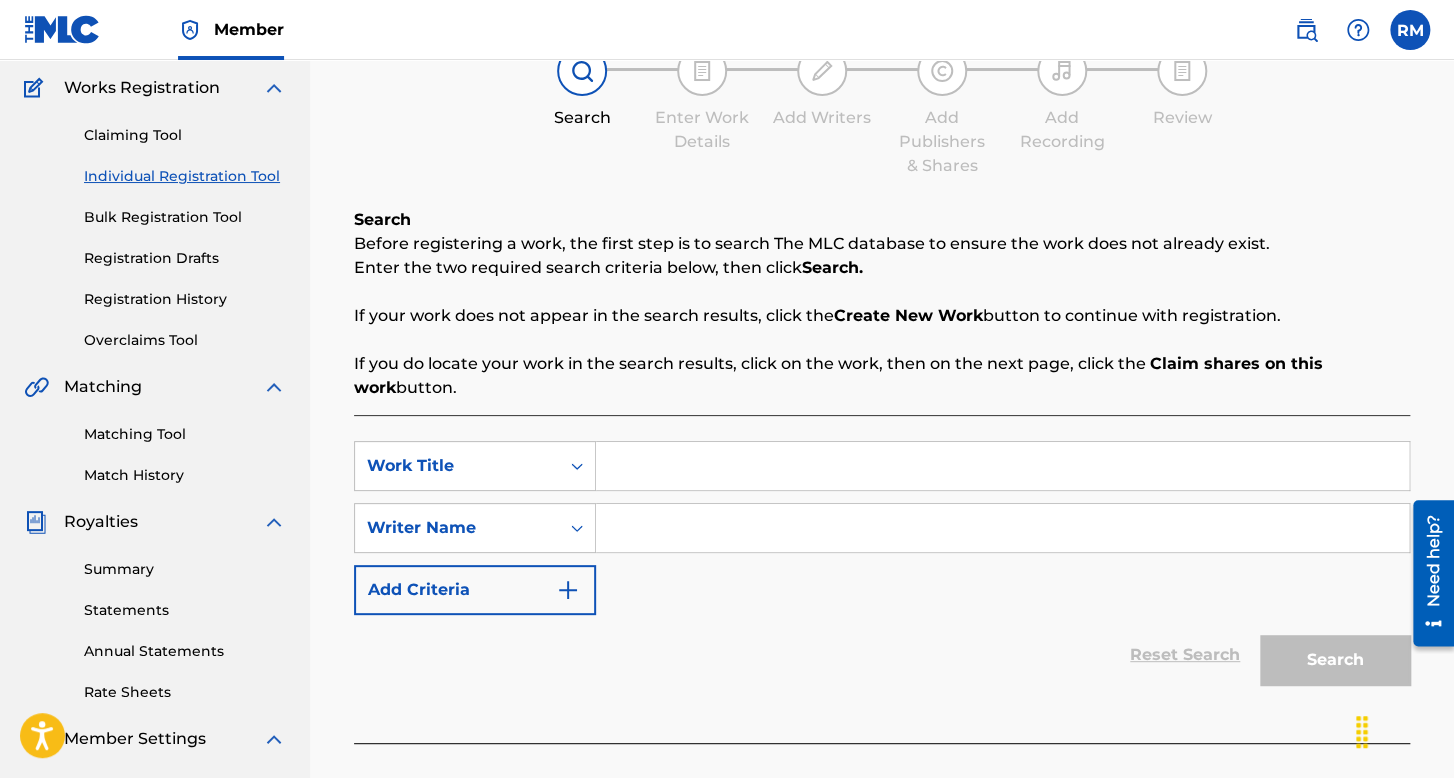 scroll, scrollTop: 200, scrollLeft: 0, axis: vertical 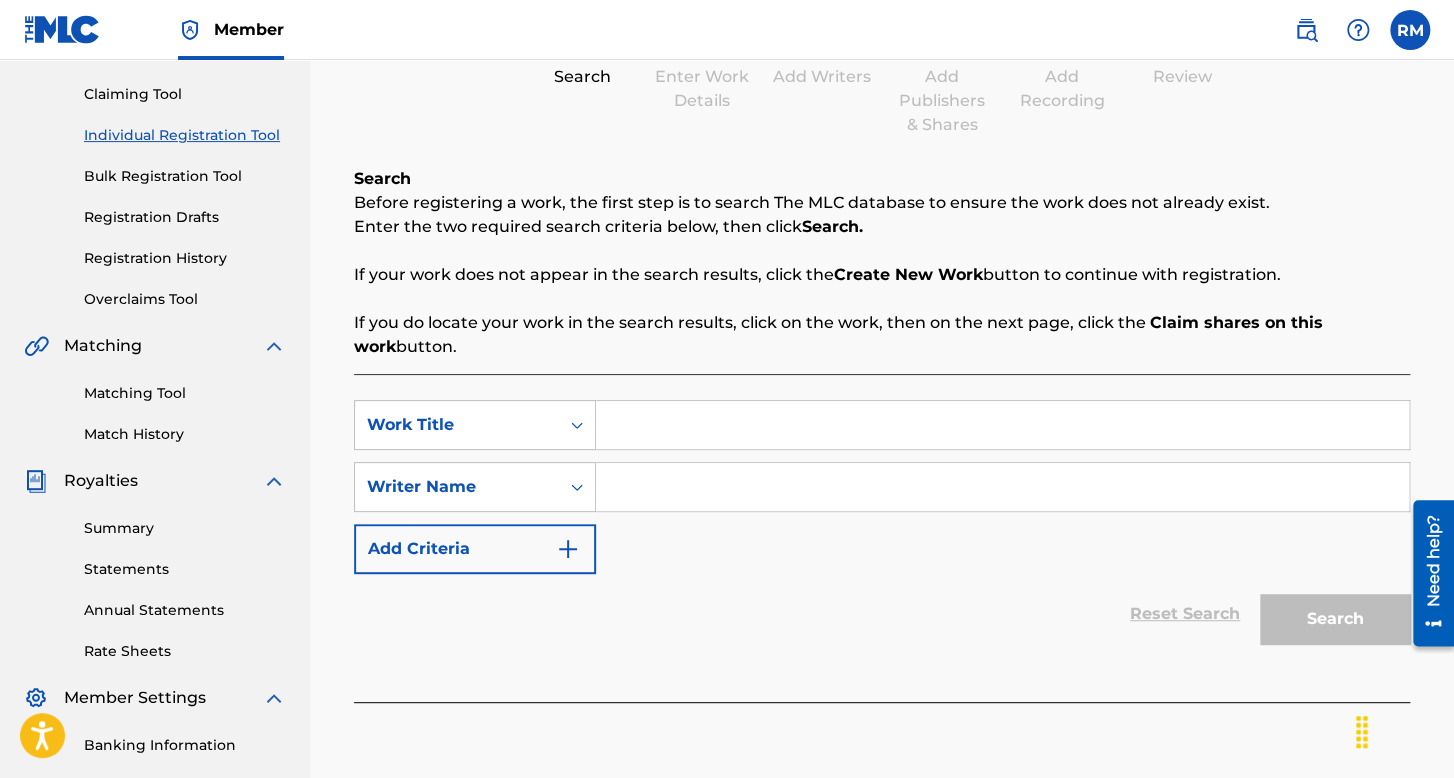 click on "SearchWithCriteriac94c910d-2922-4360-b5e9-10057b226d09 Work Title SearchWithCriteria6930fa8b-d274-468b-b29b-59d75ad7171f Writer Name Add Criteria" at bounding box center (882, 487) 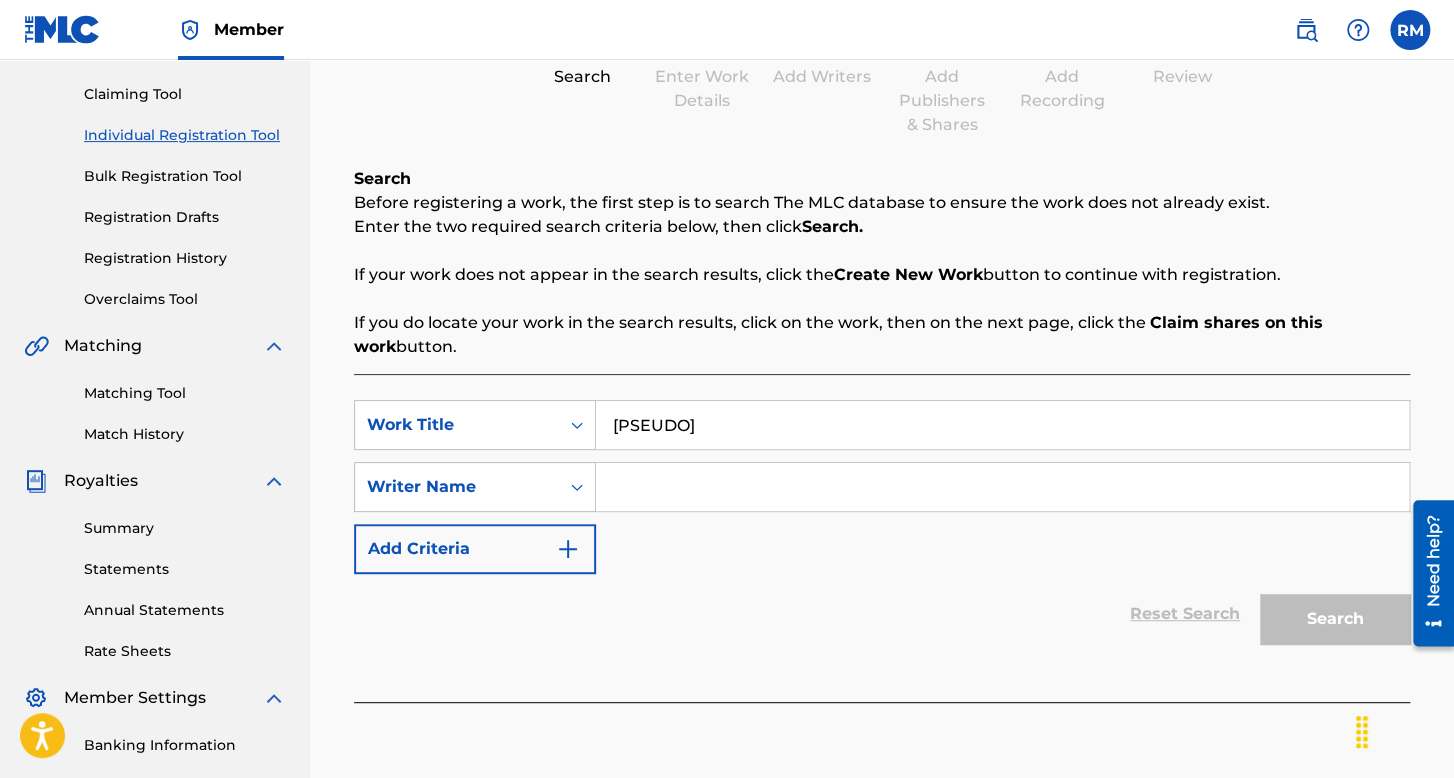 type on "[PSEUDO]" 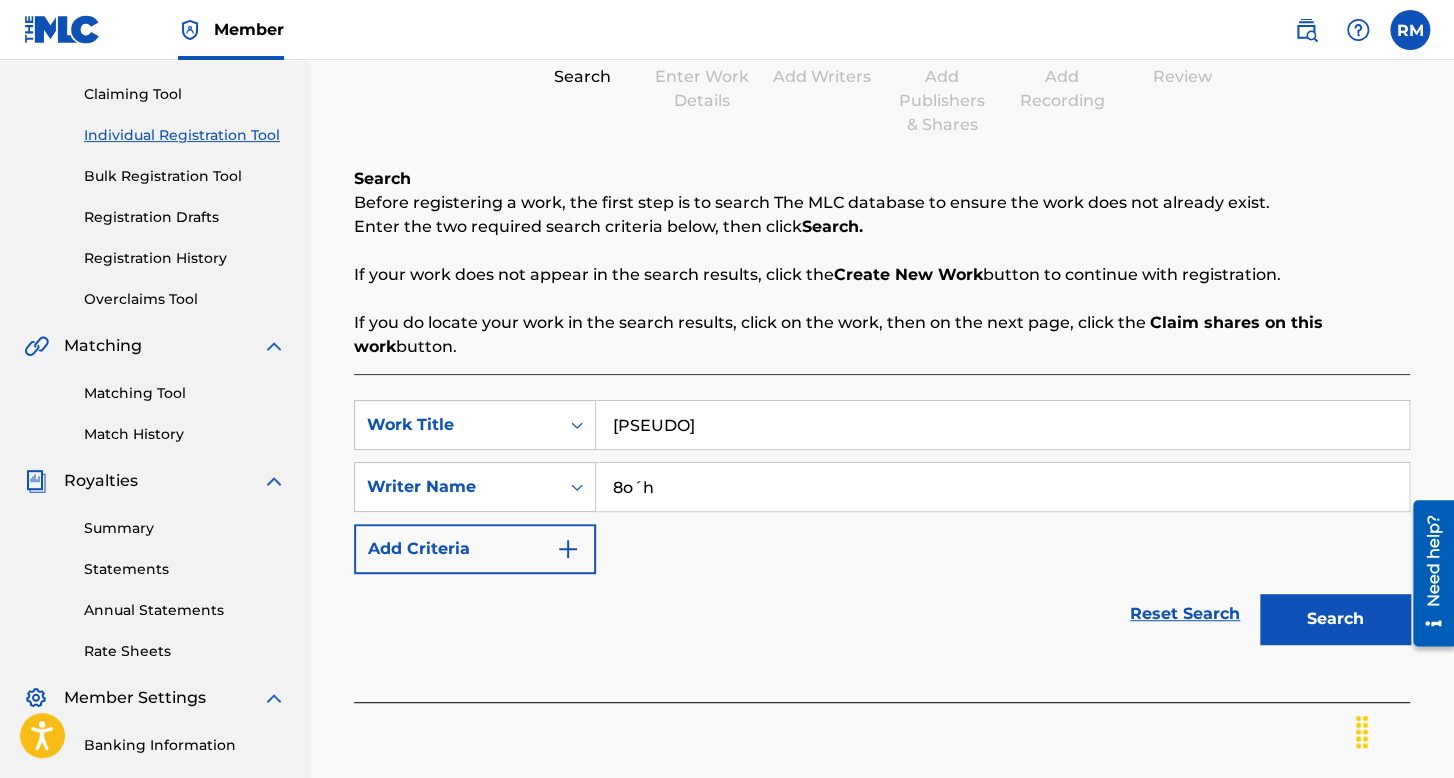type on "8o´h" 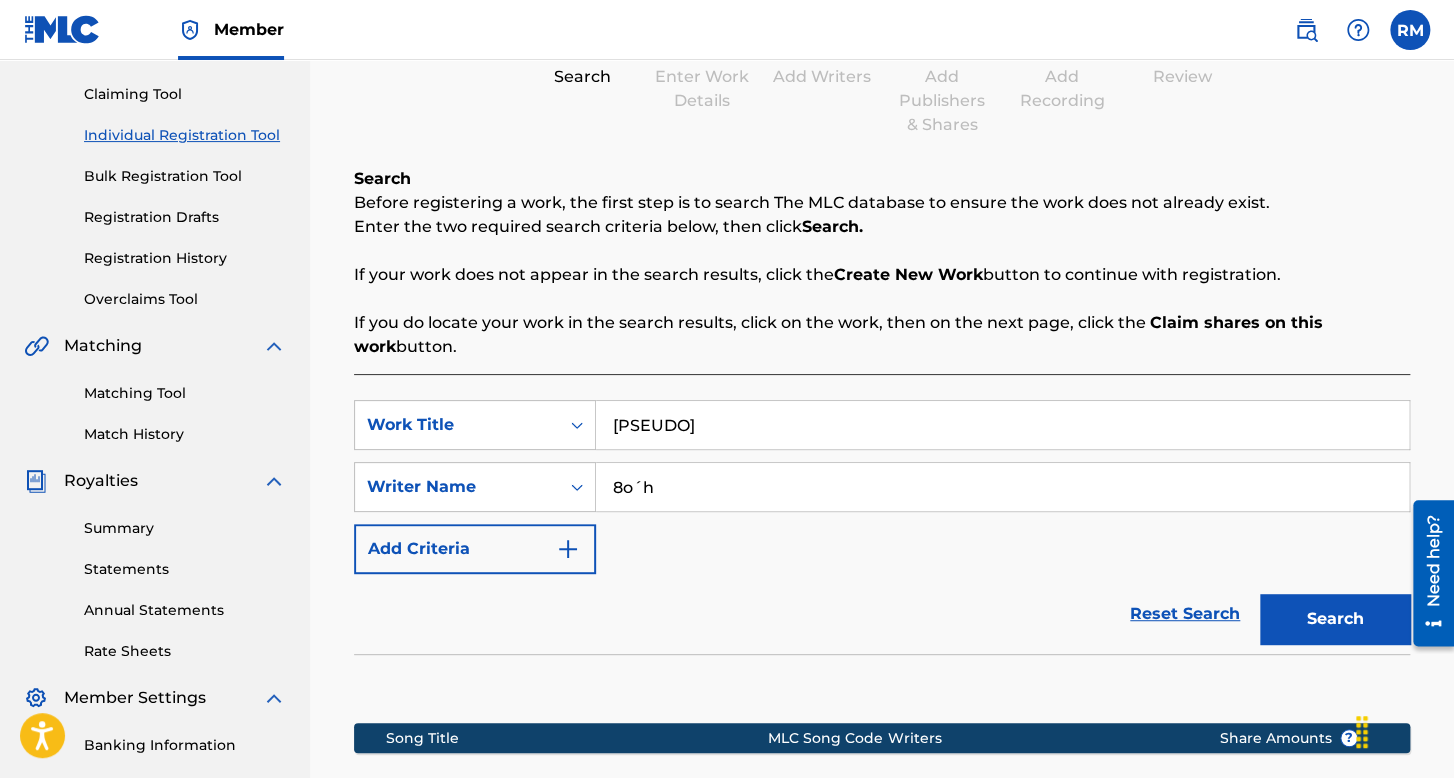 scroll, scrollTop: 491, scrollLeft: 0, axis: vertical 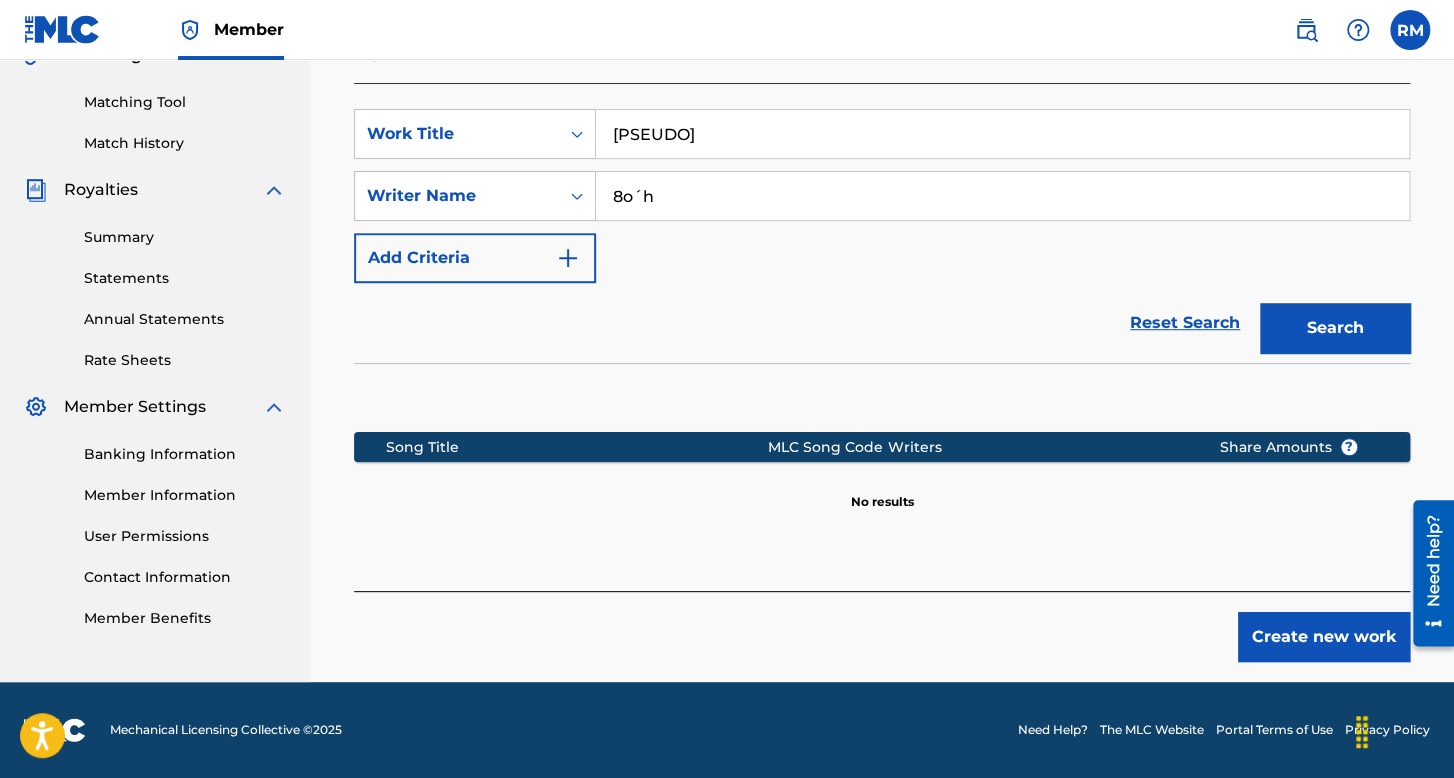 click on "Create new work" at bounding box center (1324, 637) 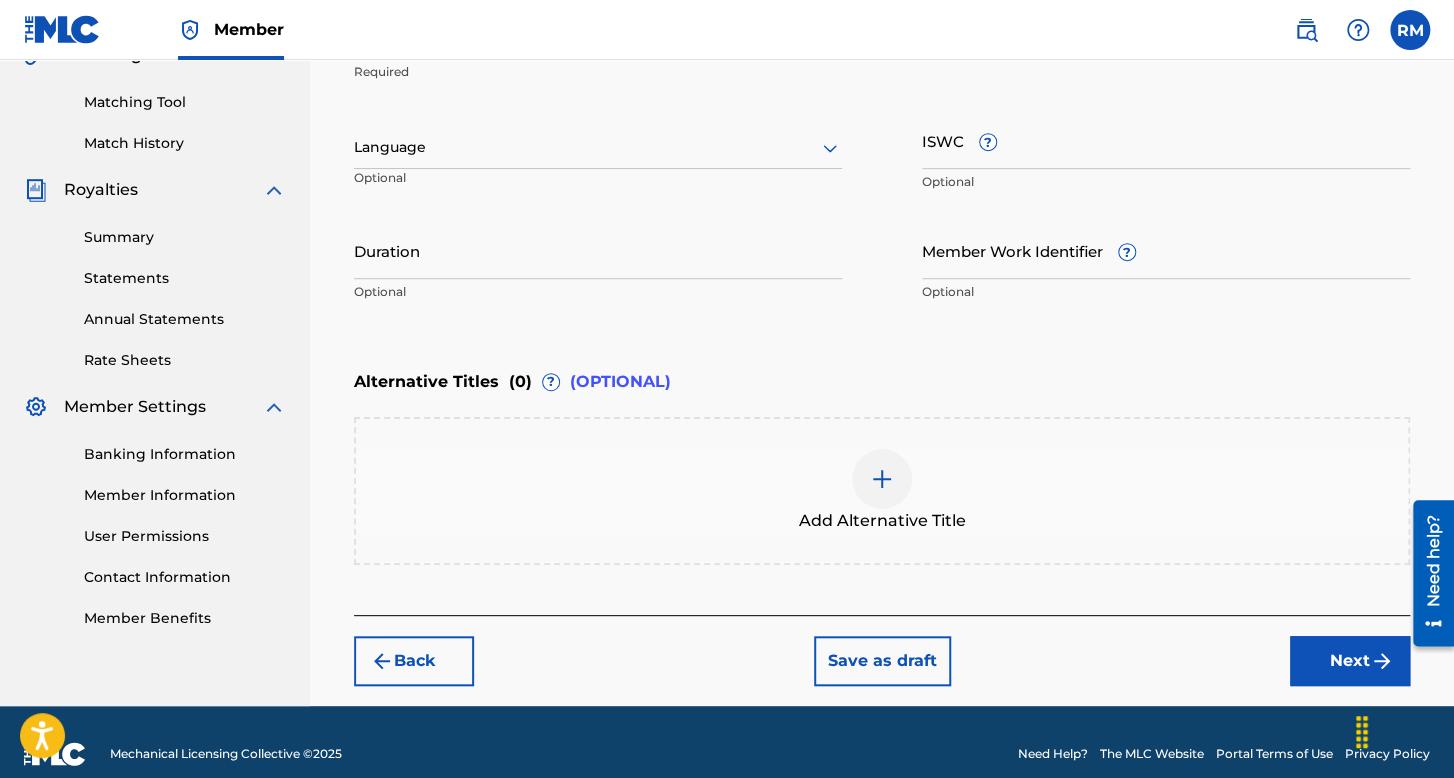 scroll, scrollTop: 513, scrollLeft: 0, axis: vertical 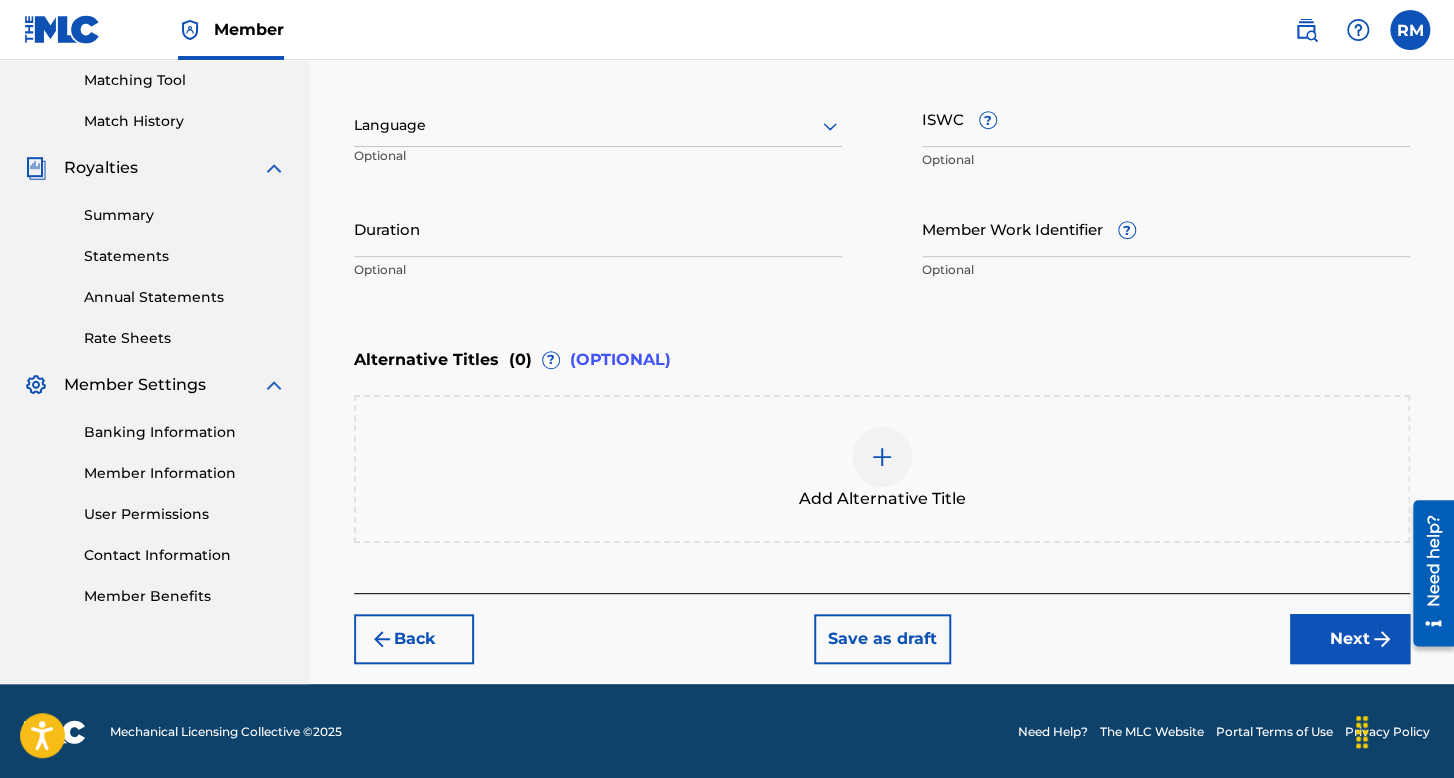 click at bounding box center [598, 125] 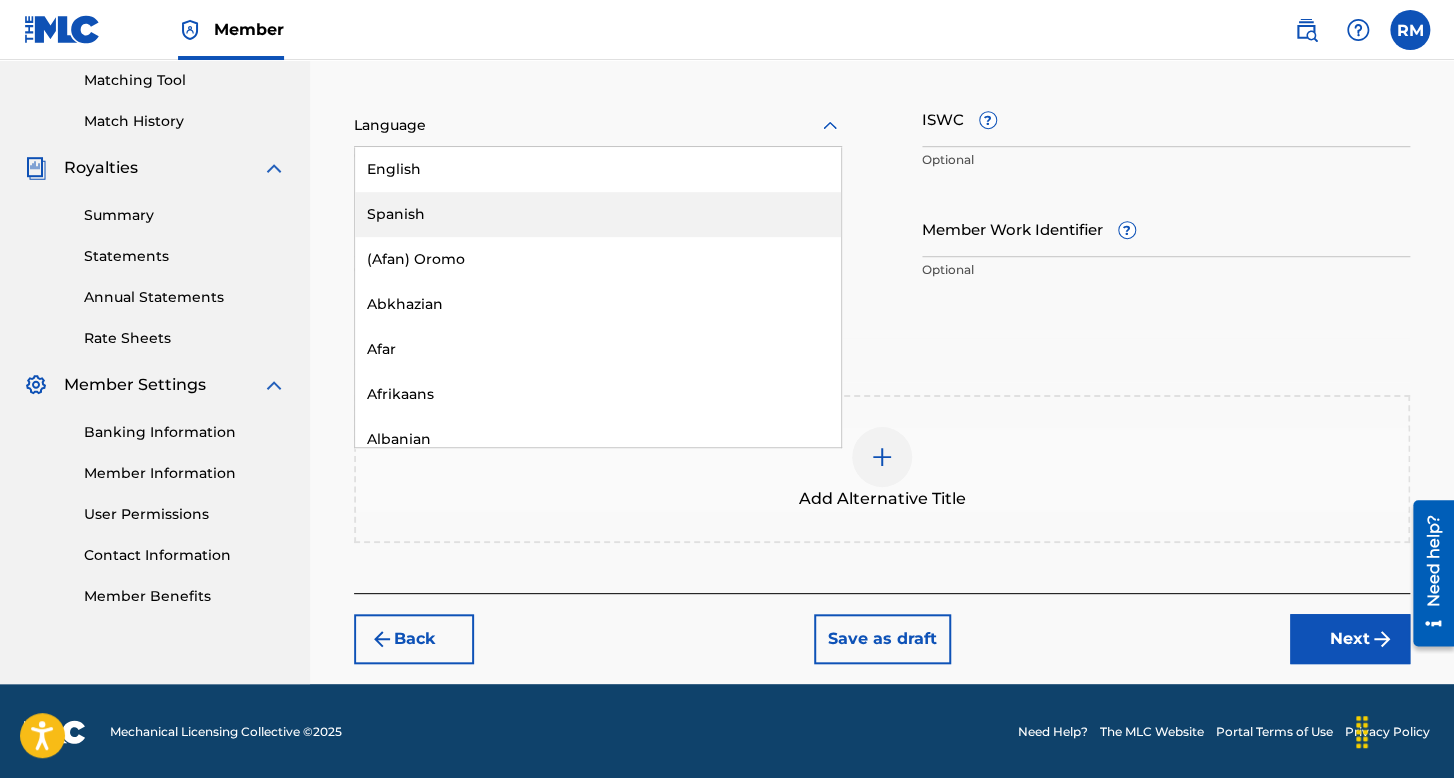 click on "Spanish" at bounding box center (598, 214) 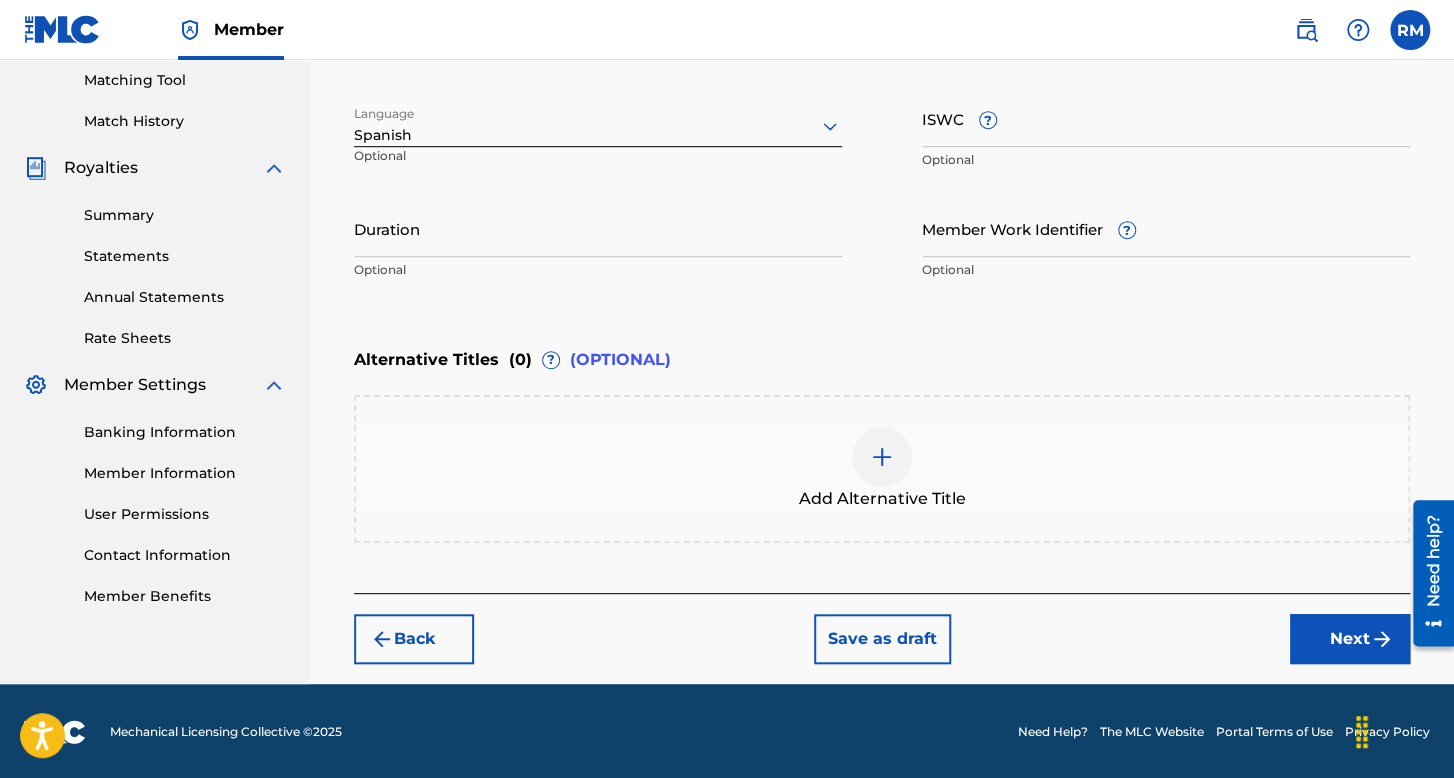 click on "Duration" at bounding box center (598, 228) 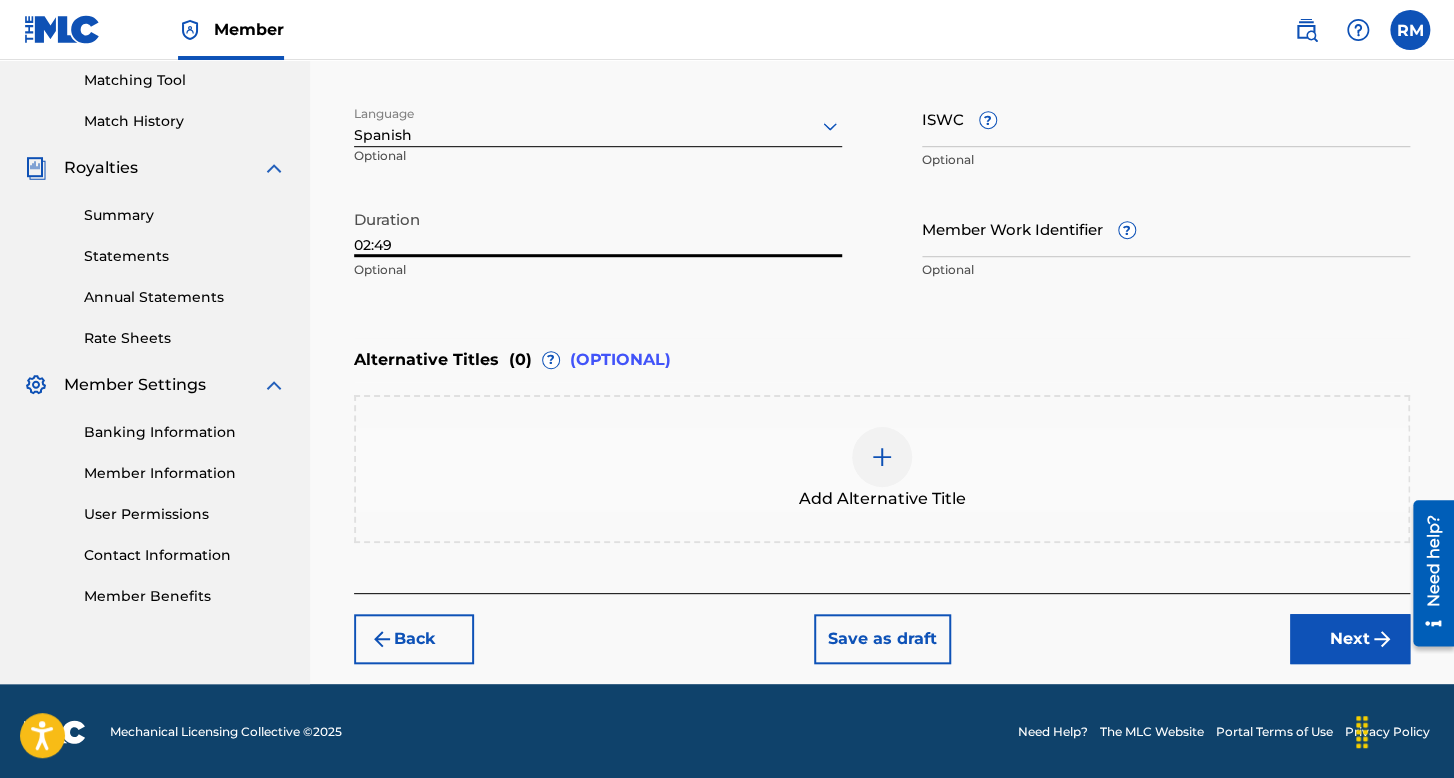 type on "02:49" 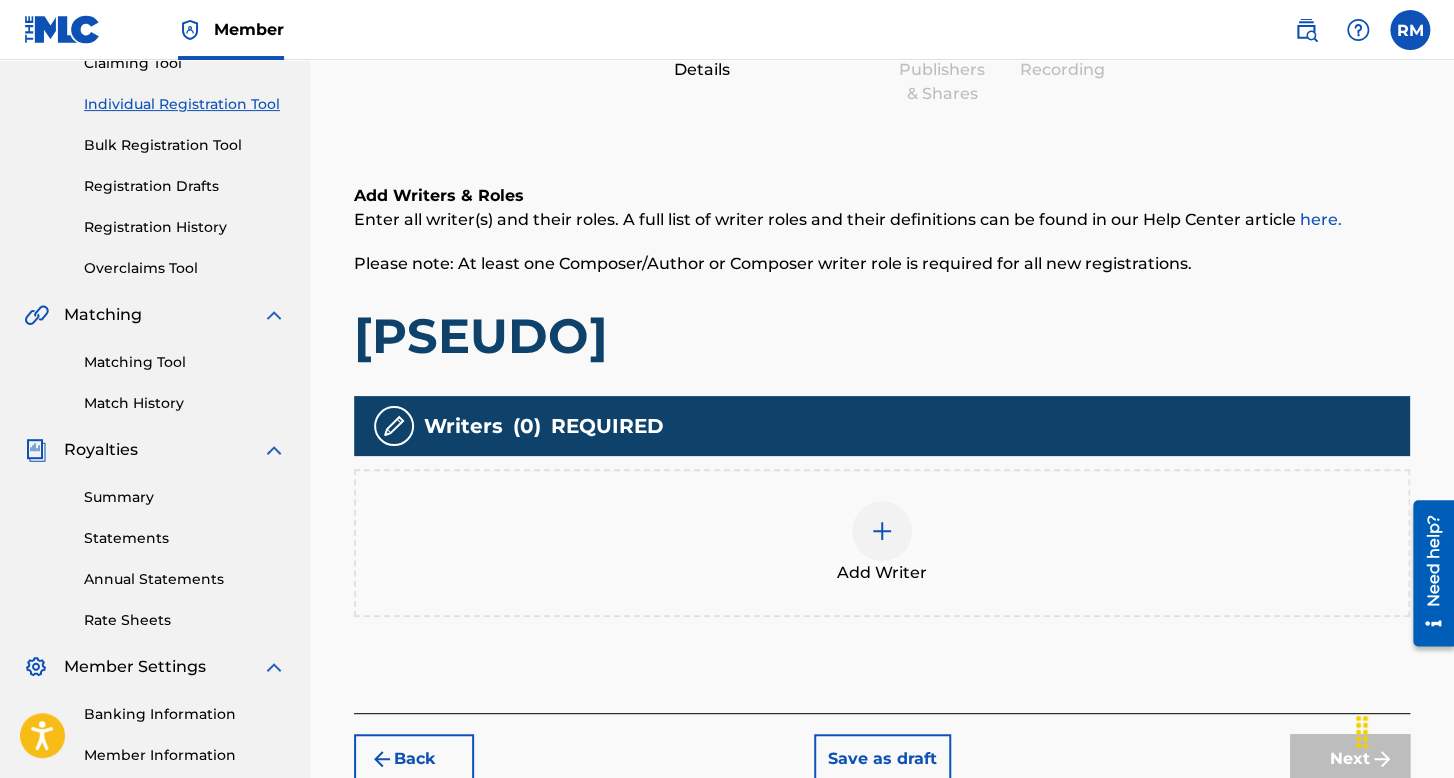 click at bounding box center [882, 531] 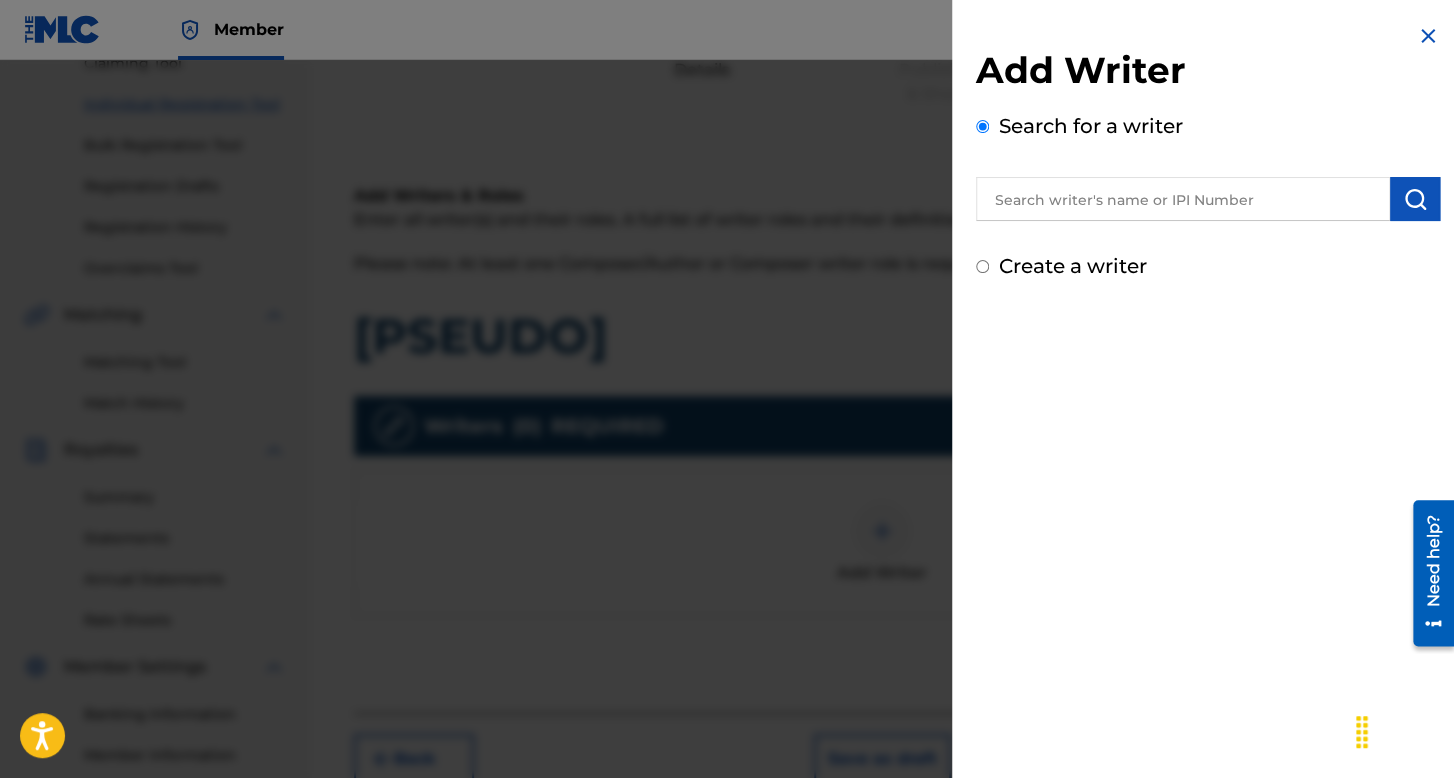 scroll, scrollTop: 462, scrollLeft: 0, axis: vertical 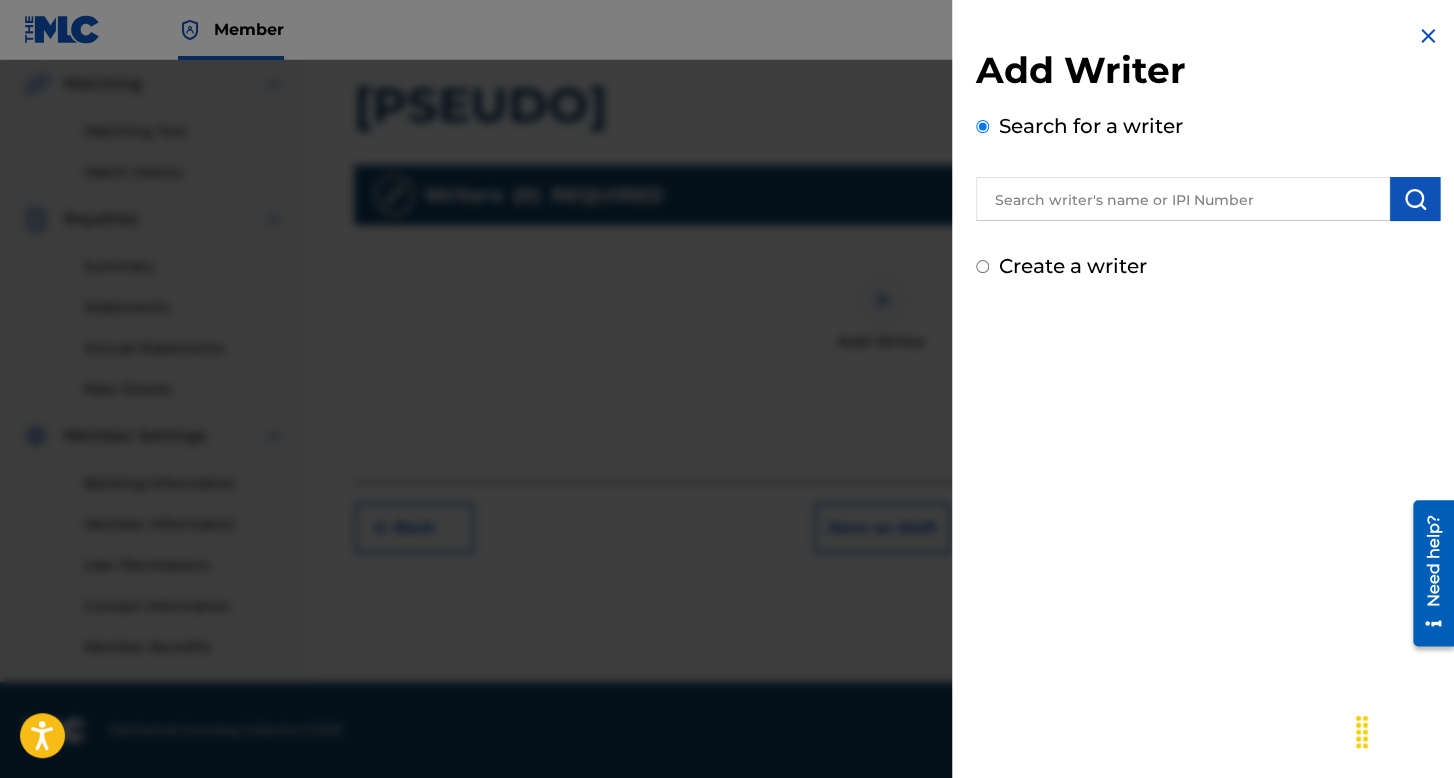 click on "Create a writer" at bounding box center (982, 266) 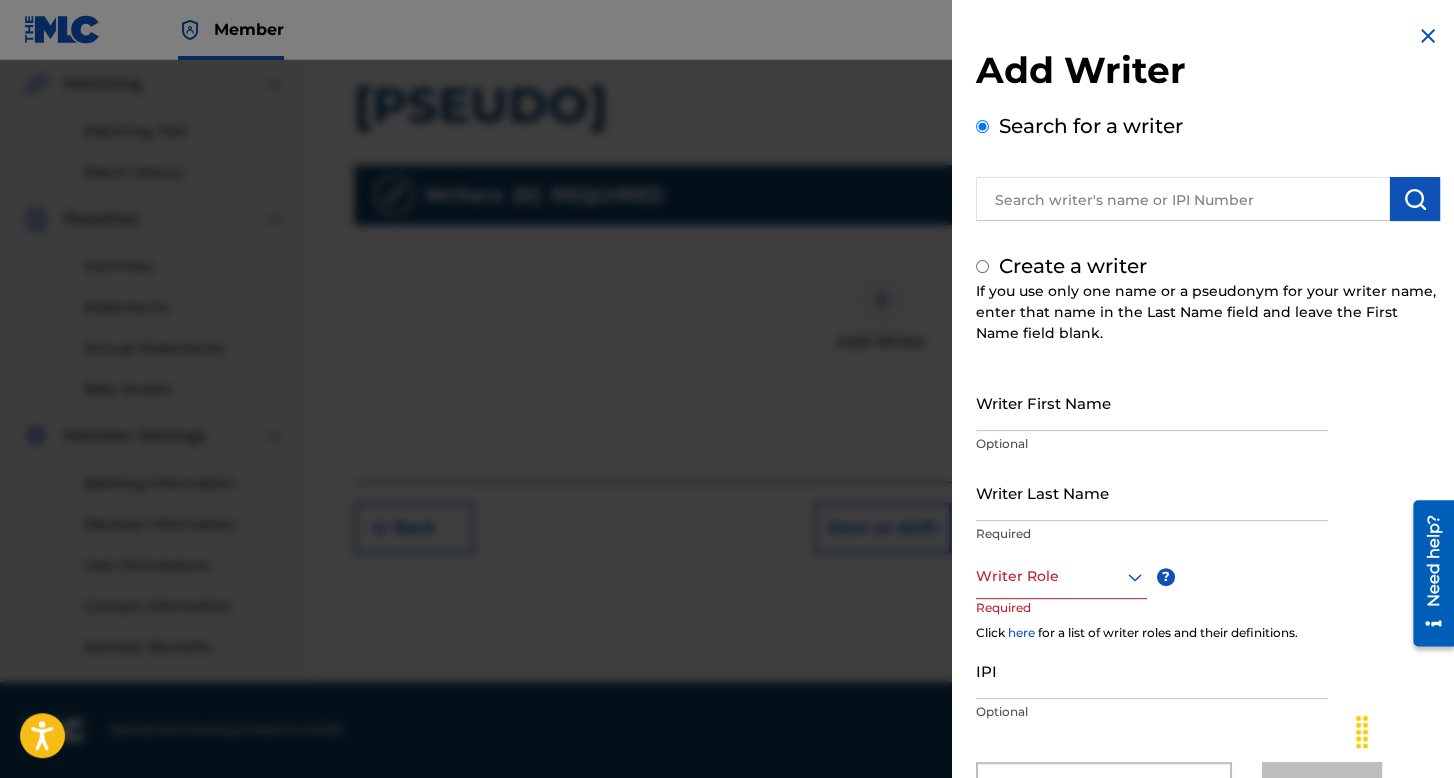 radio on "false" 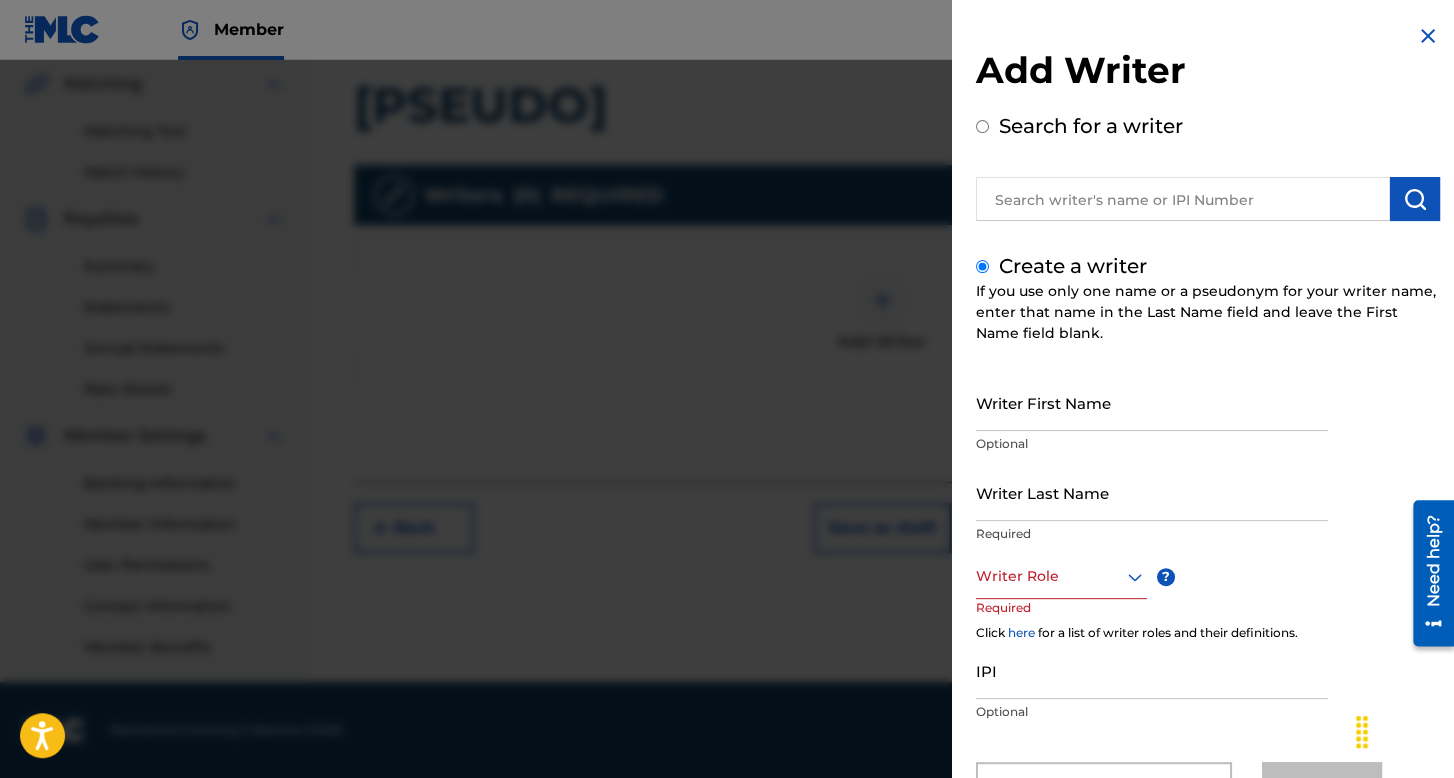 click on "Writer First Name" at bounding box center (1152, 402) 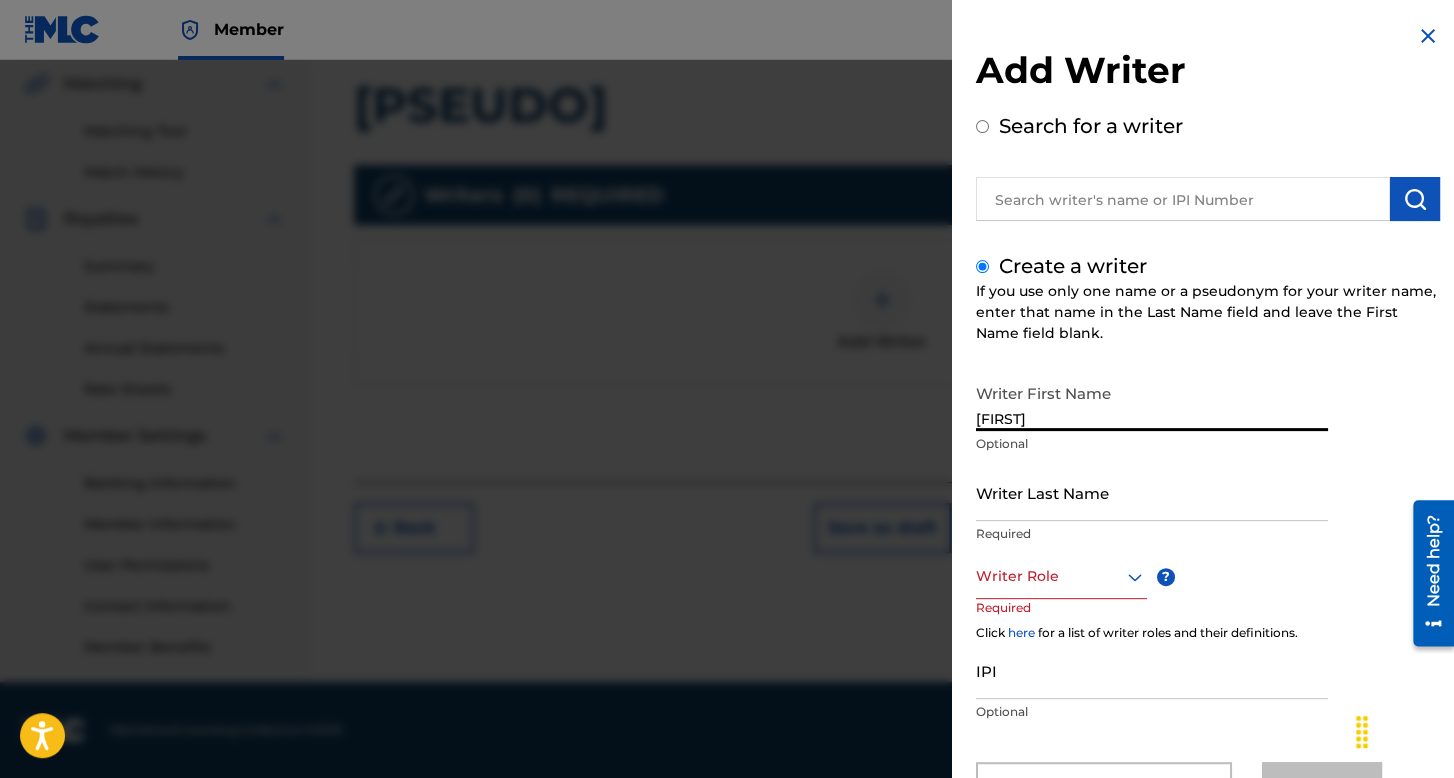type on "[FIRST]" 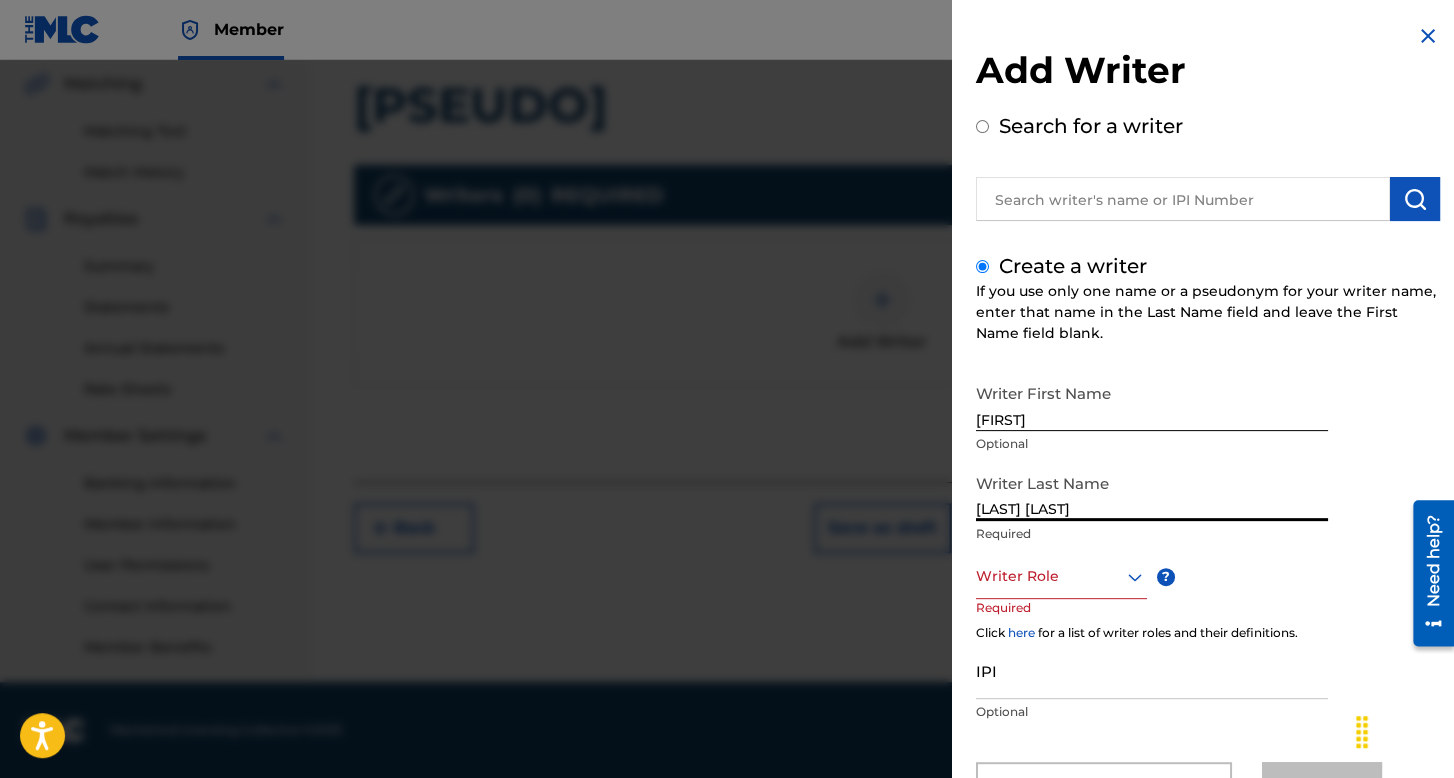 type on "[LAST] [LAST]" 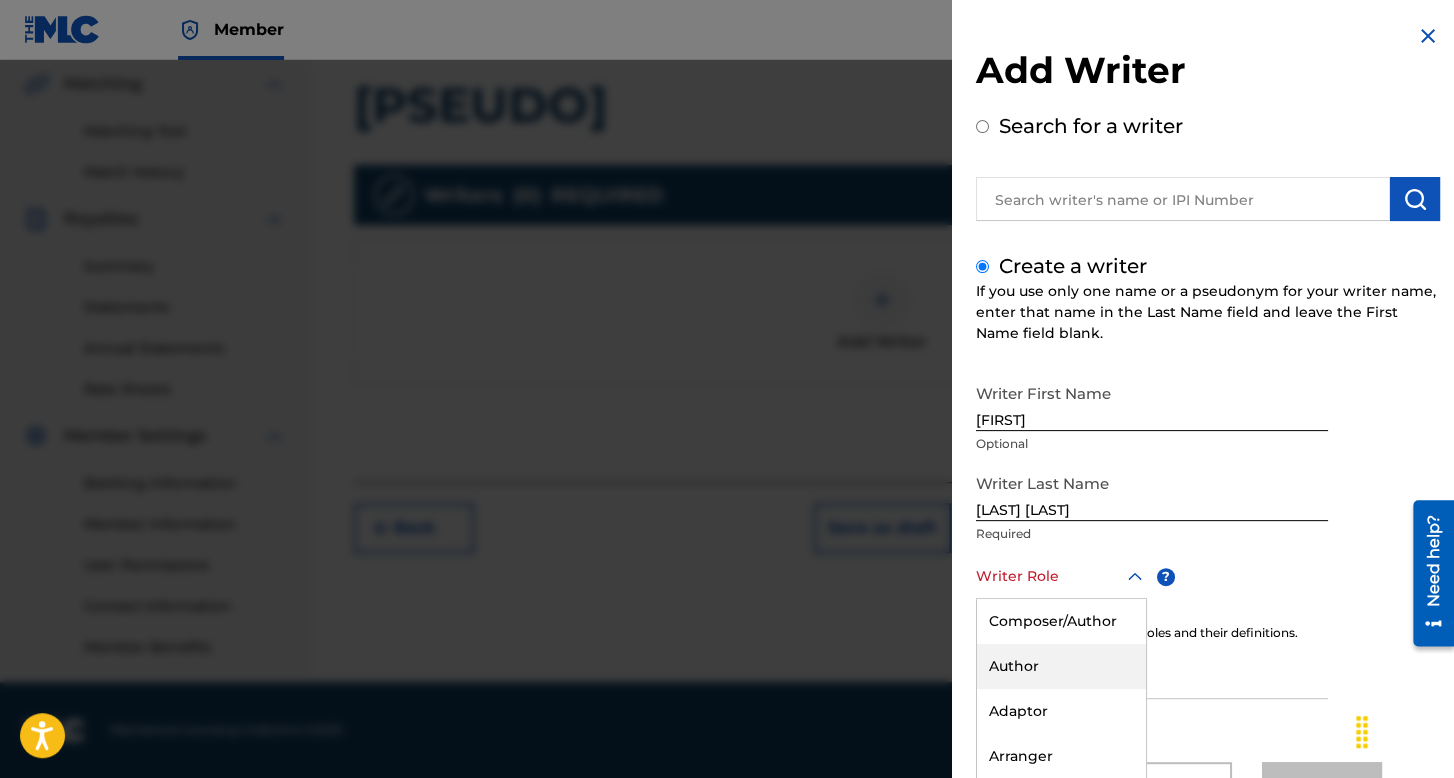 scroll, scrollTop: 88, scrollLeft: 0, axis: vertical 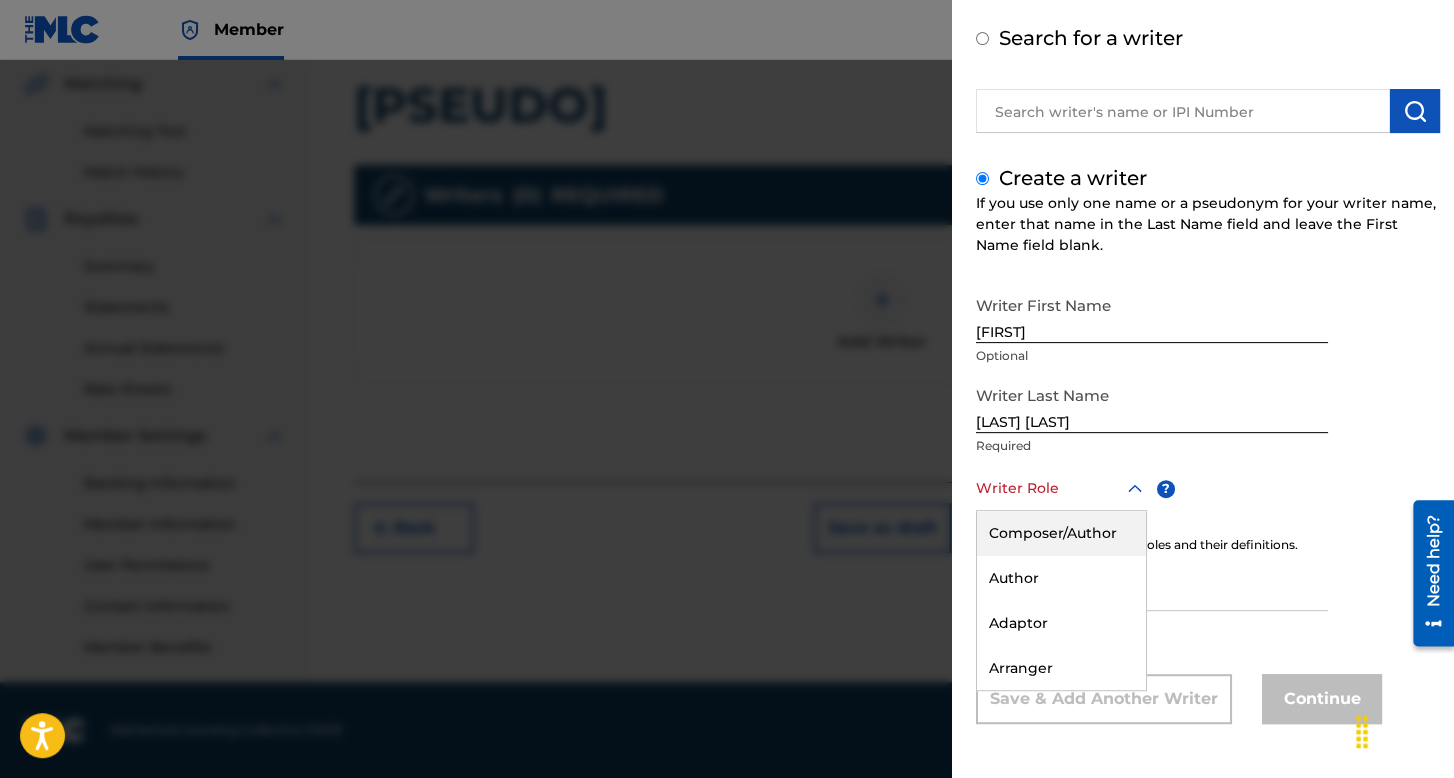 click on "Composer/Author" at bounding box center [1061, 533] 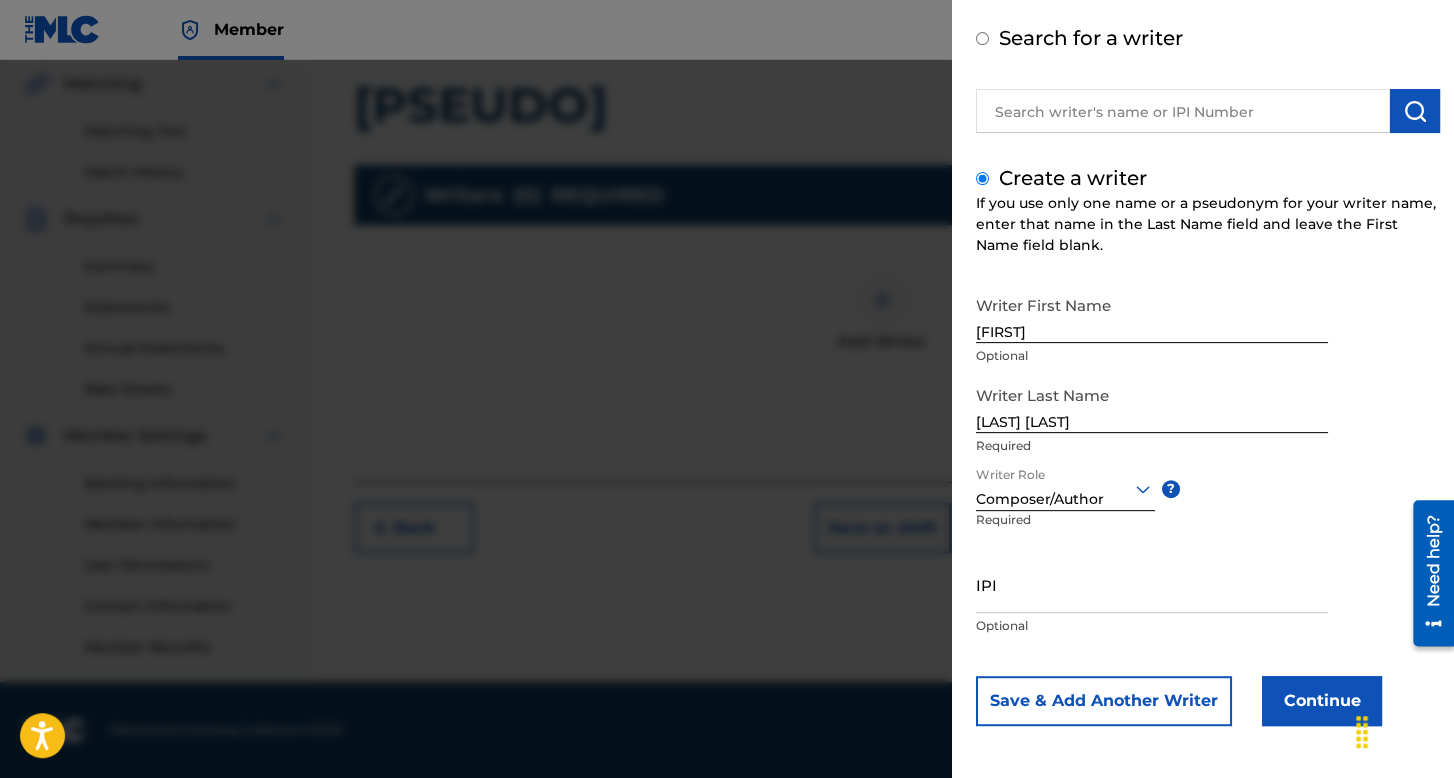 click on "Continue" at bounding box center (1322, 701) 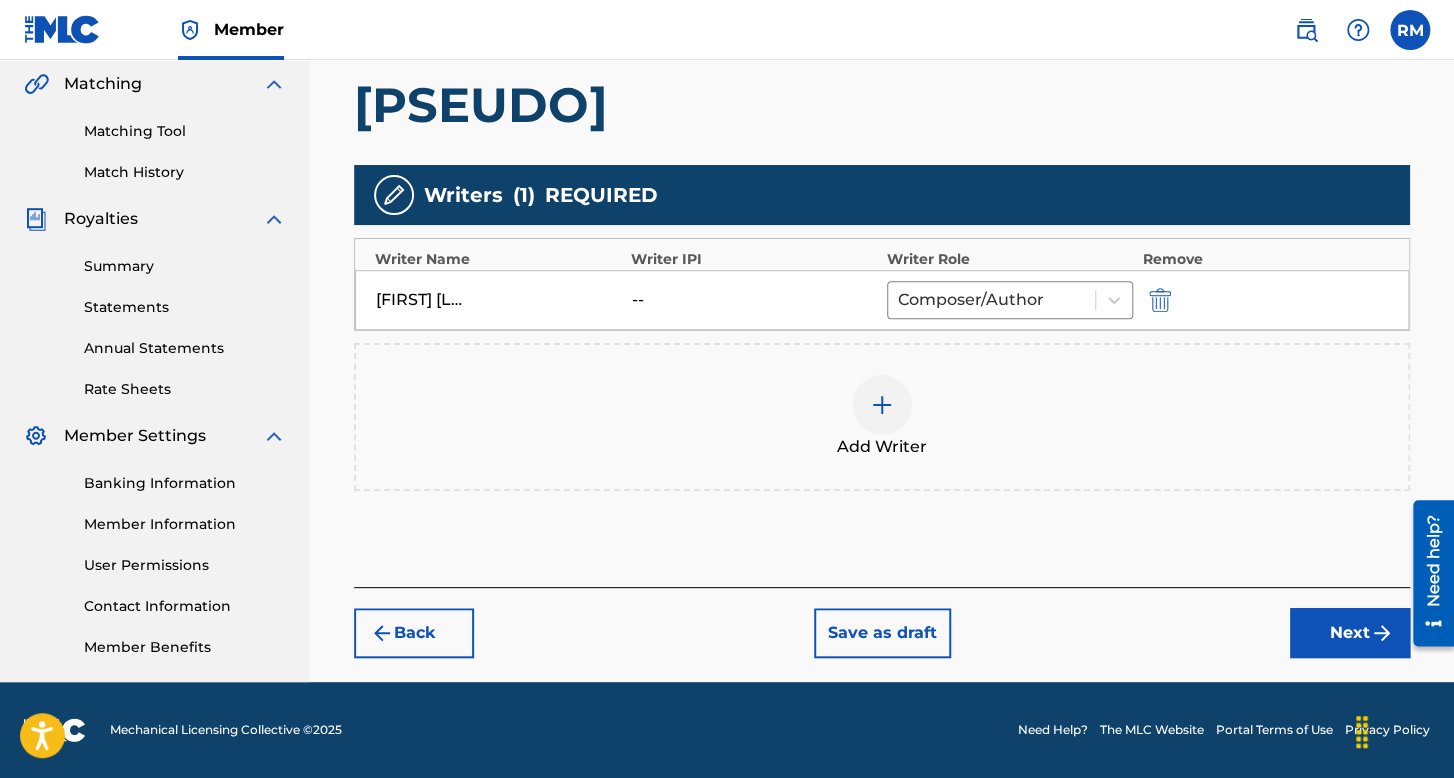 click on "Next" at bounding box center (1350, 633) 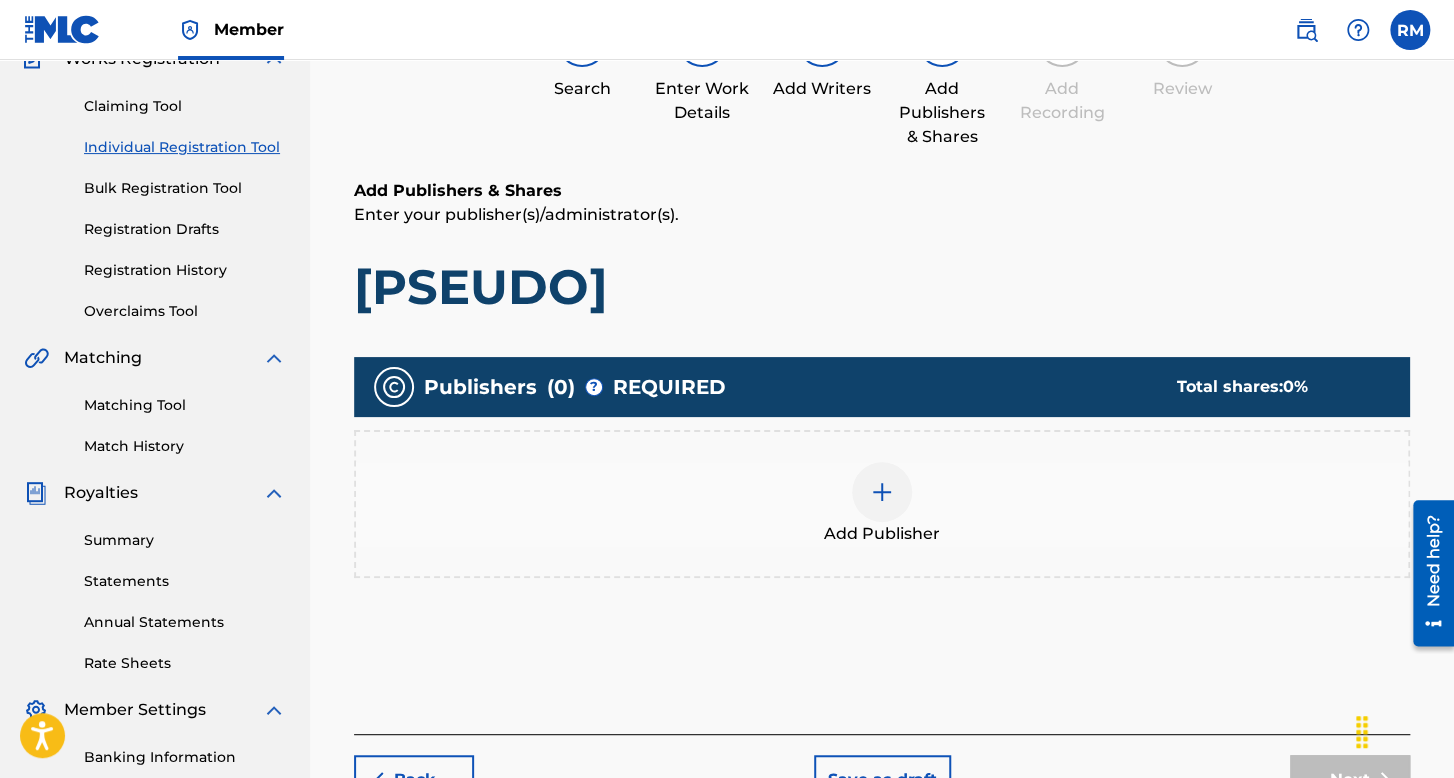 scroll, scrollTop: 290, scrollLeft: 0, axis: vertical 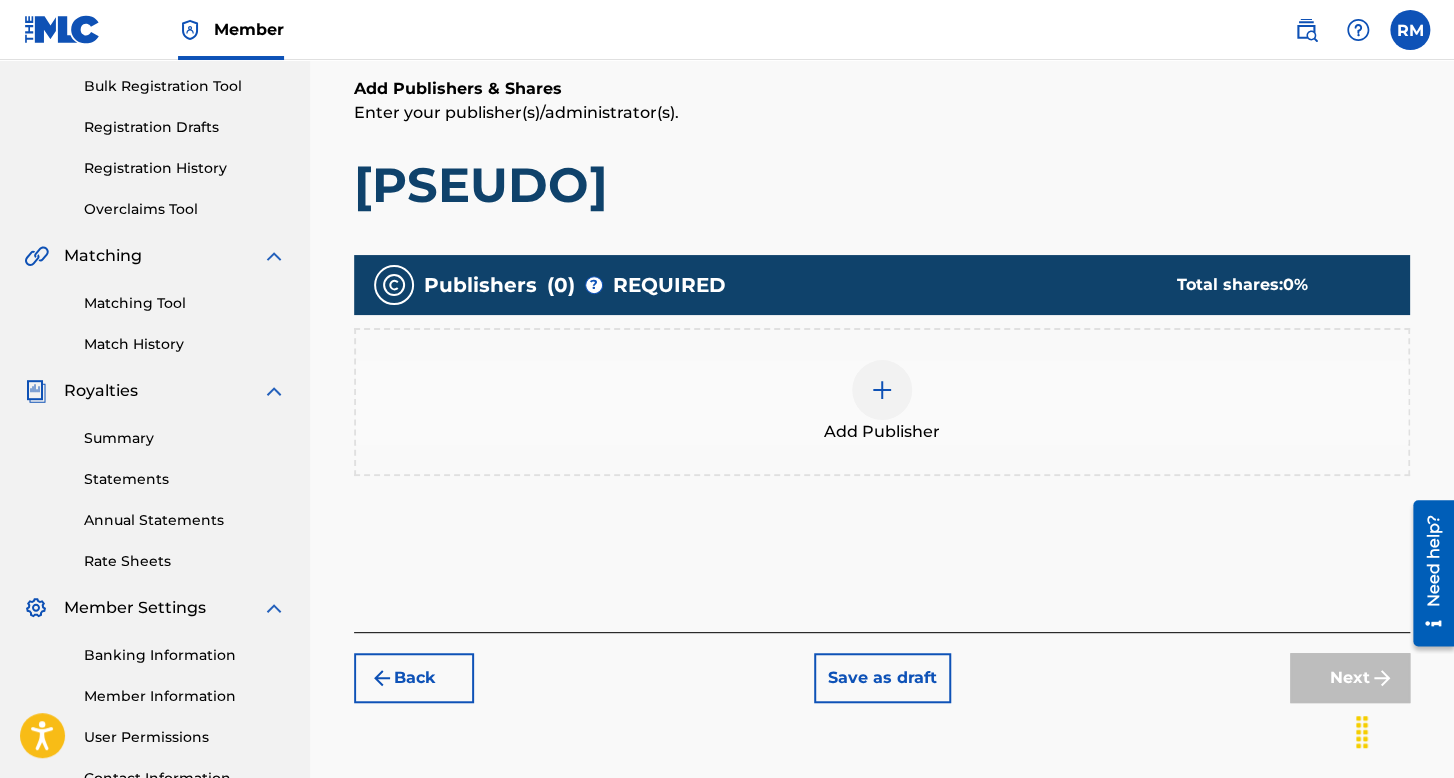 click at bounding box center [882, 390] 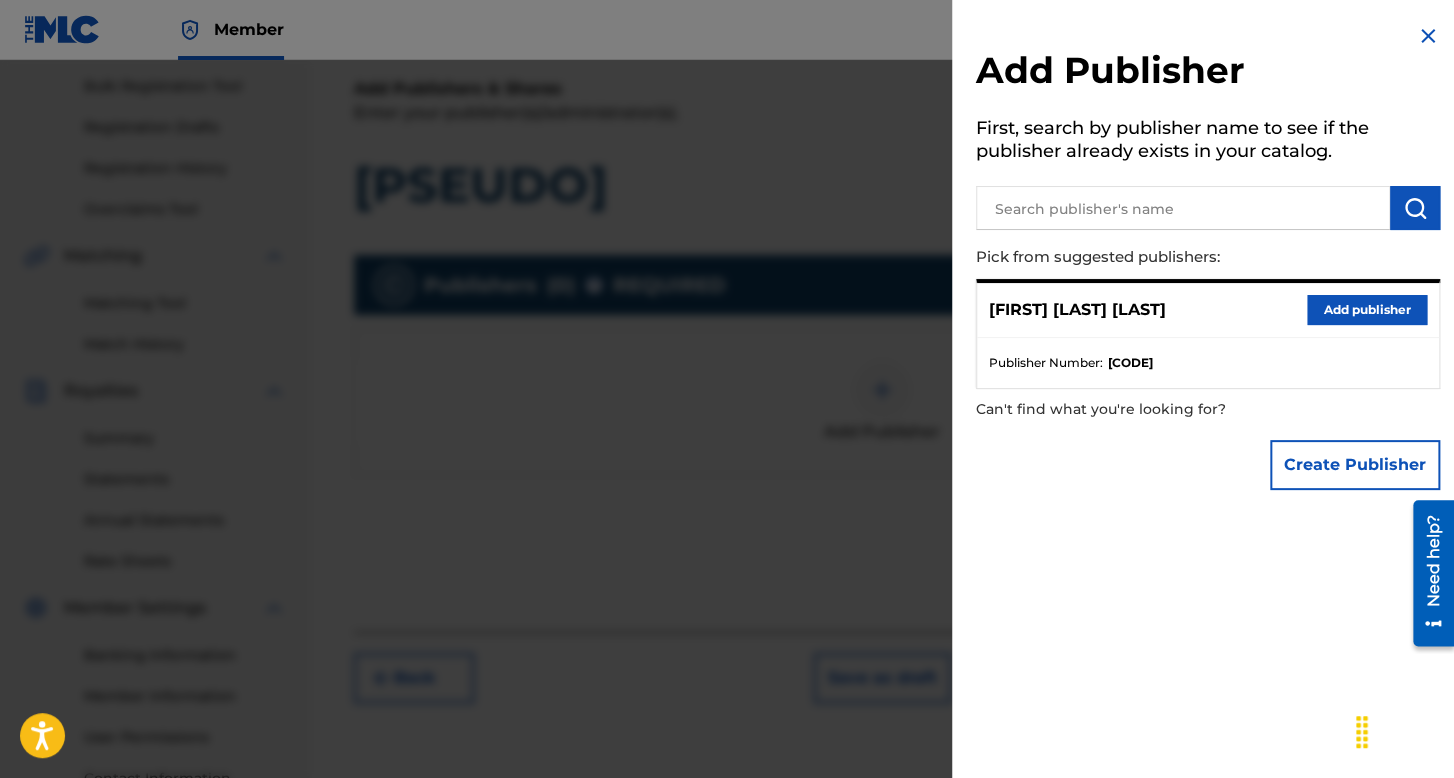 click on "Add publisher" at bounding box center (1367, 310) 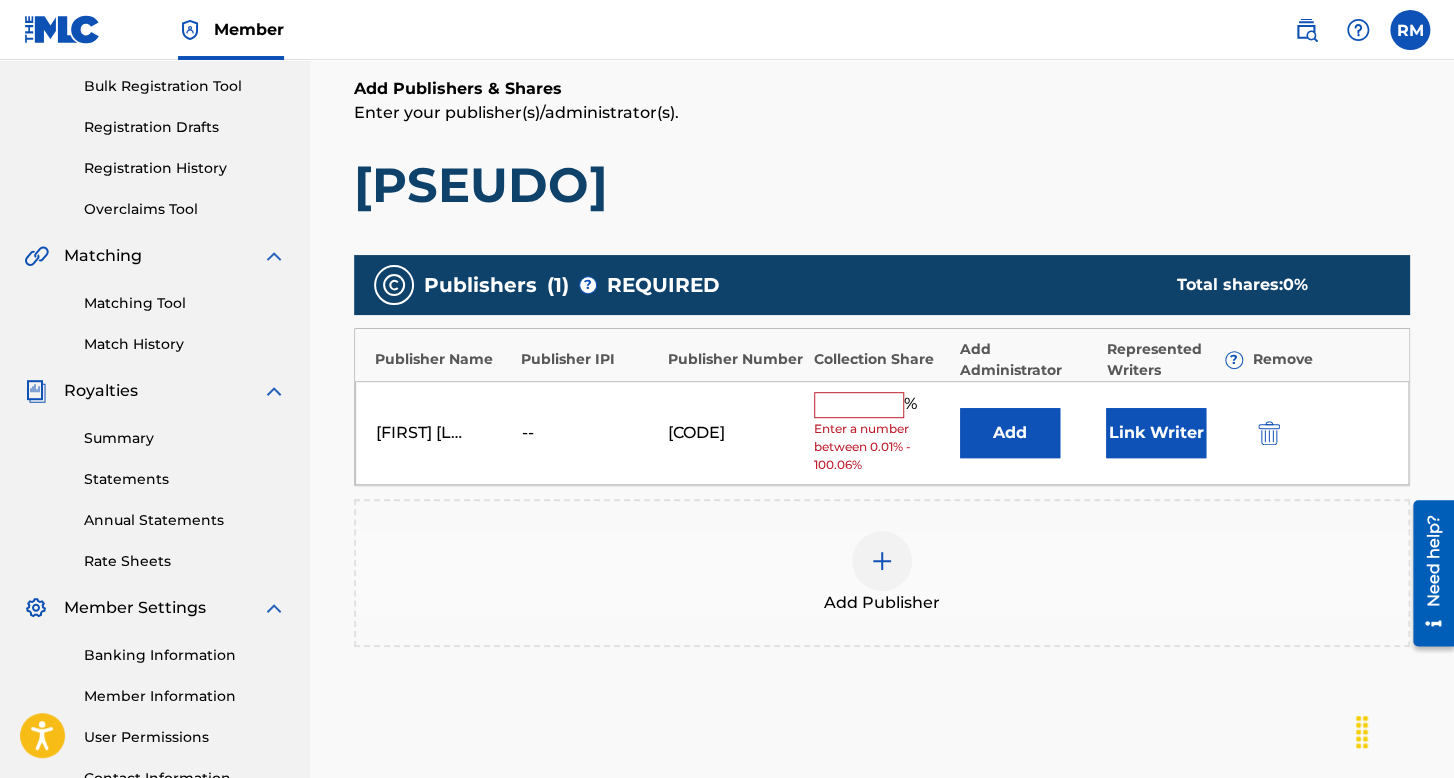 click on "[CODE]" at bounding box center [736, 433] 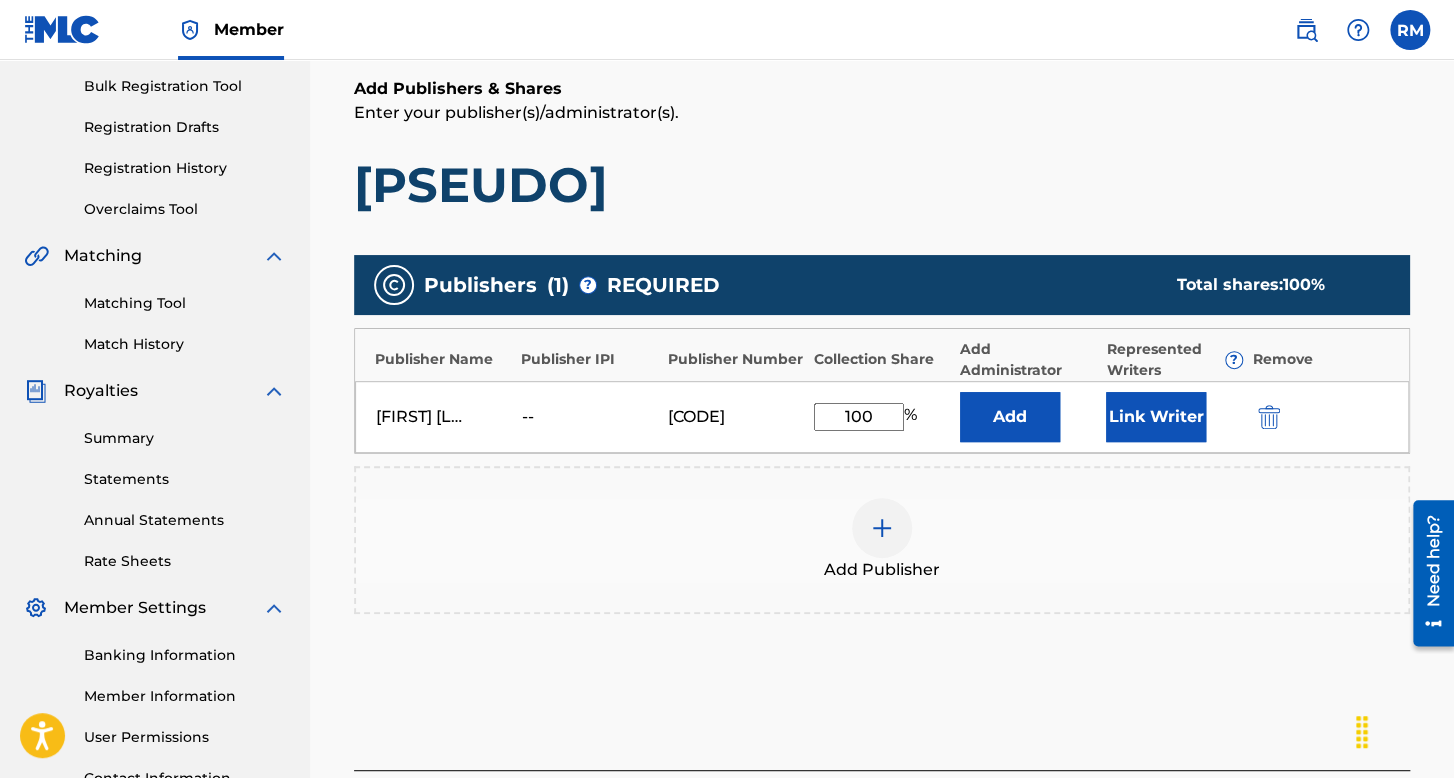 click on "Link Writer" at bounding box center (1156, 417) 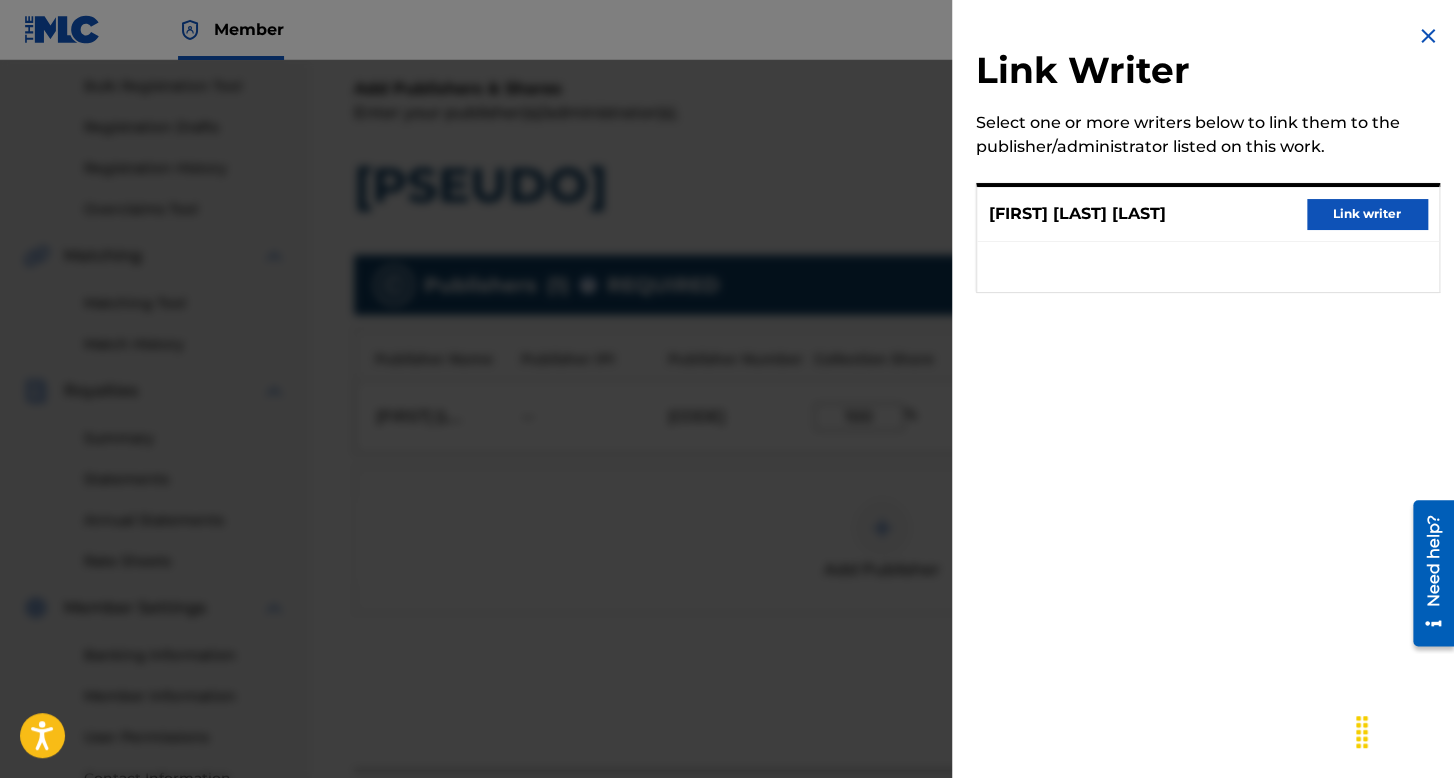 click on "Link writer" at bounding box center [1367, 214] 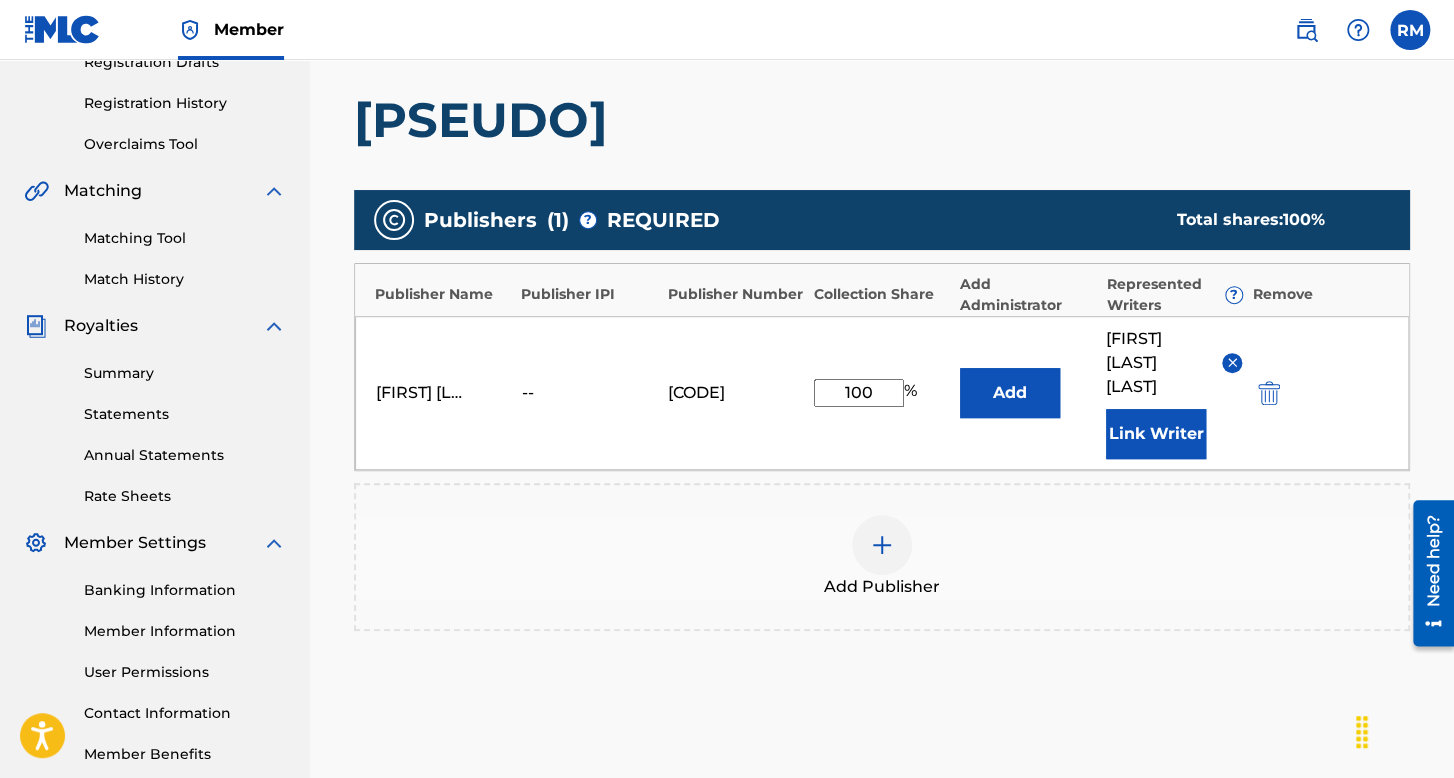 scroll, scrollTop: 549, scrollLeft: 0, axis: vertical 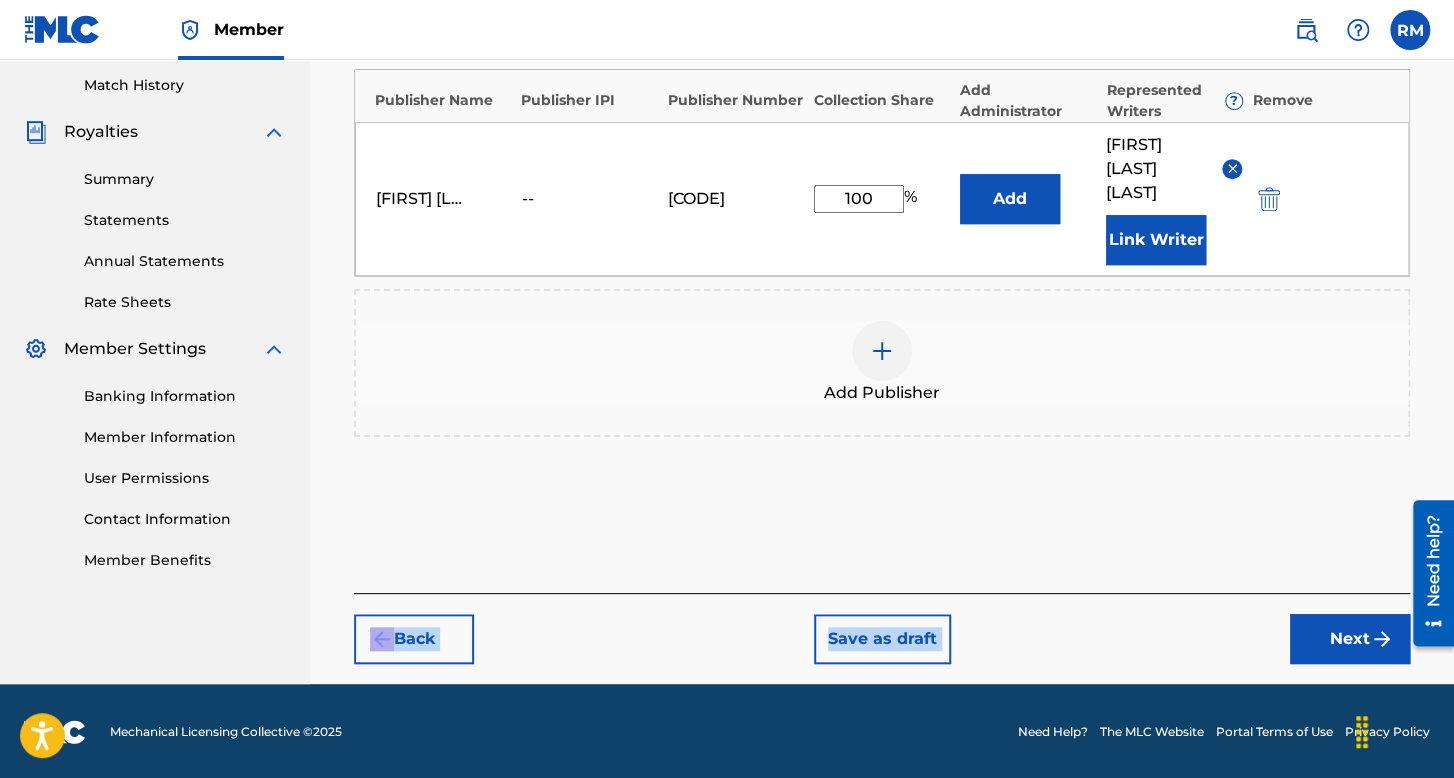 drag, startPoint x: 1313, startPoint y: 588, endPoint x: 1328, endPoint y: 608, distance: 25 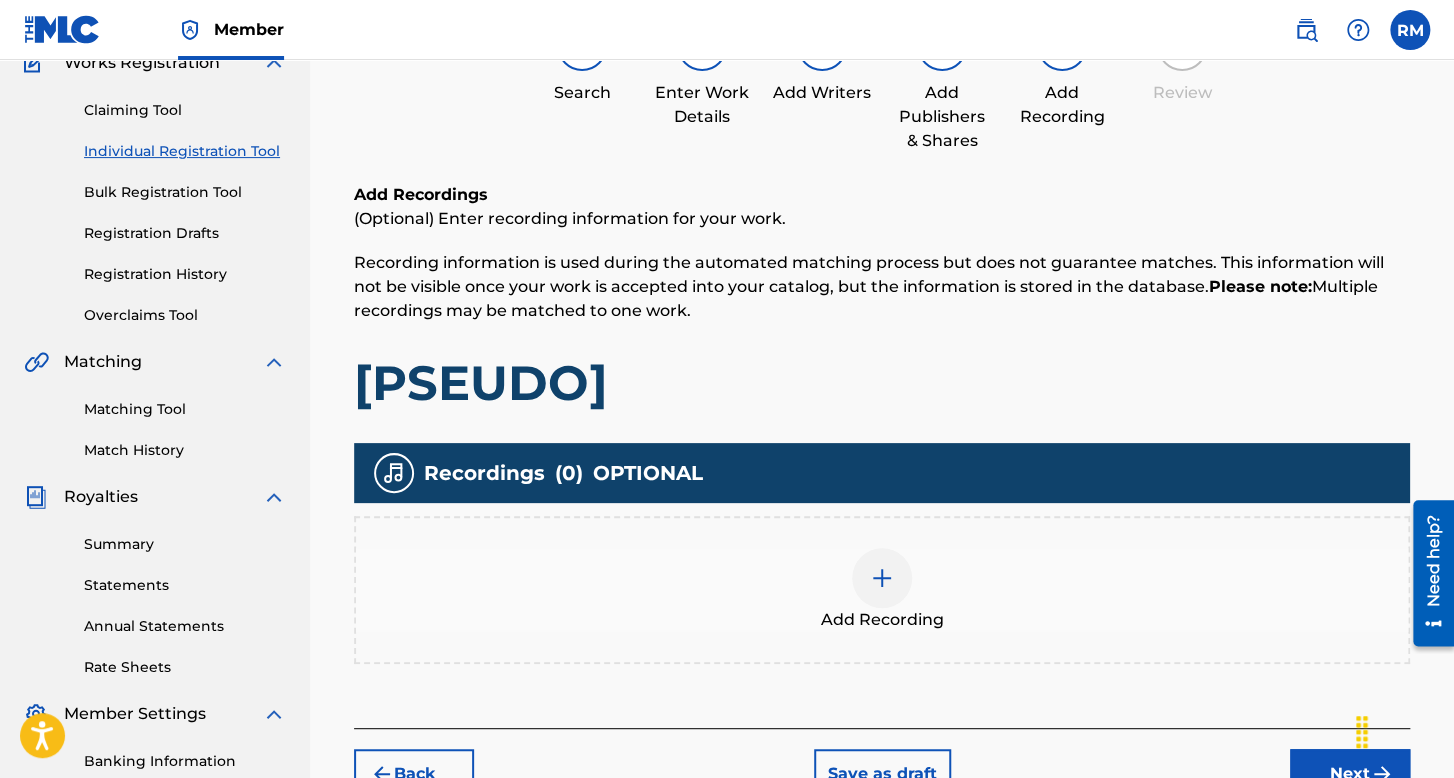 click at bounding box center [882, 578] 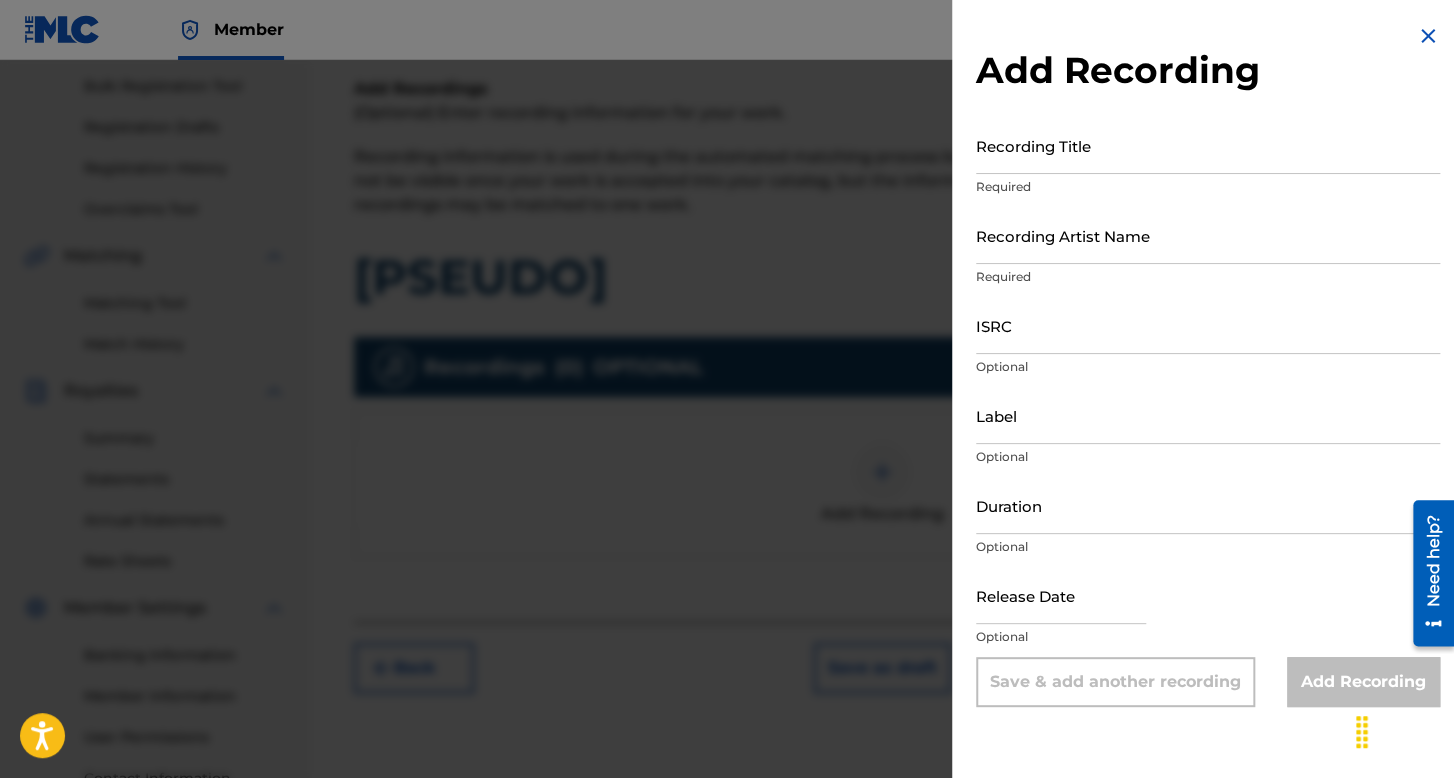 click on "Recording Title Required" at bounding box center [1208, 162] 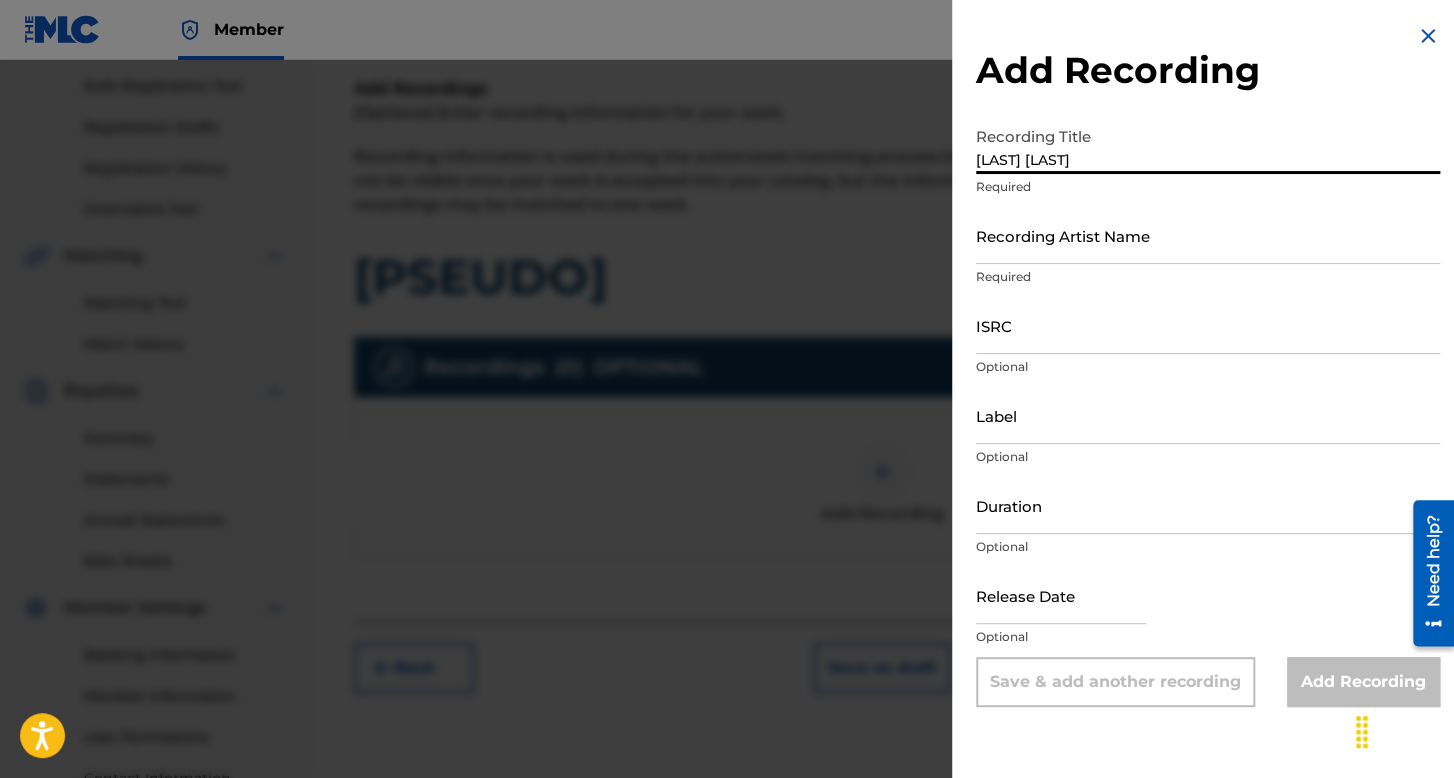 type on "[LAST] [LAST]" 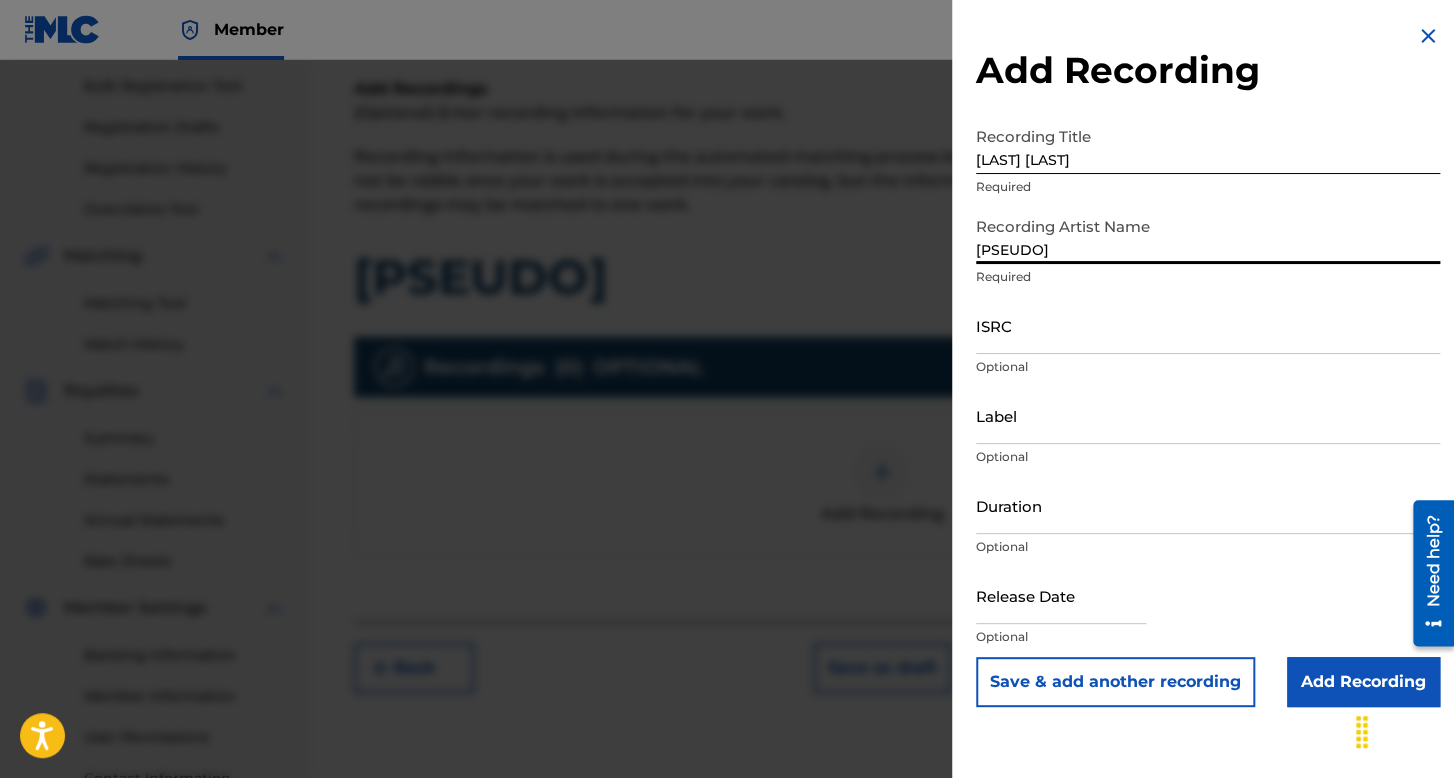 type on "[PSEUDO]" 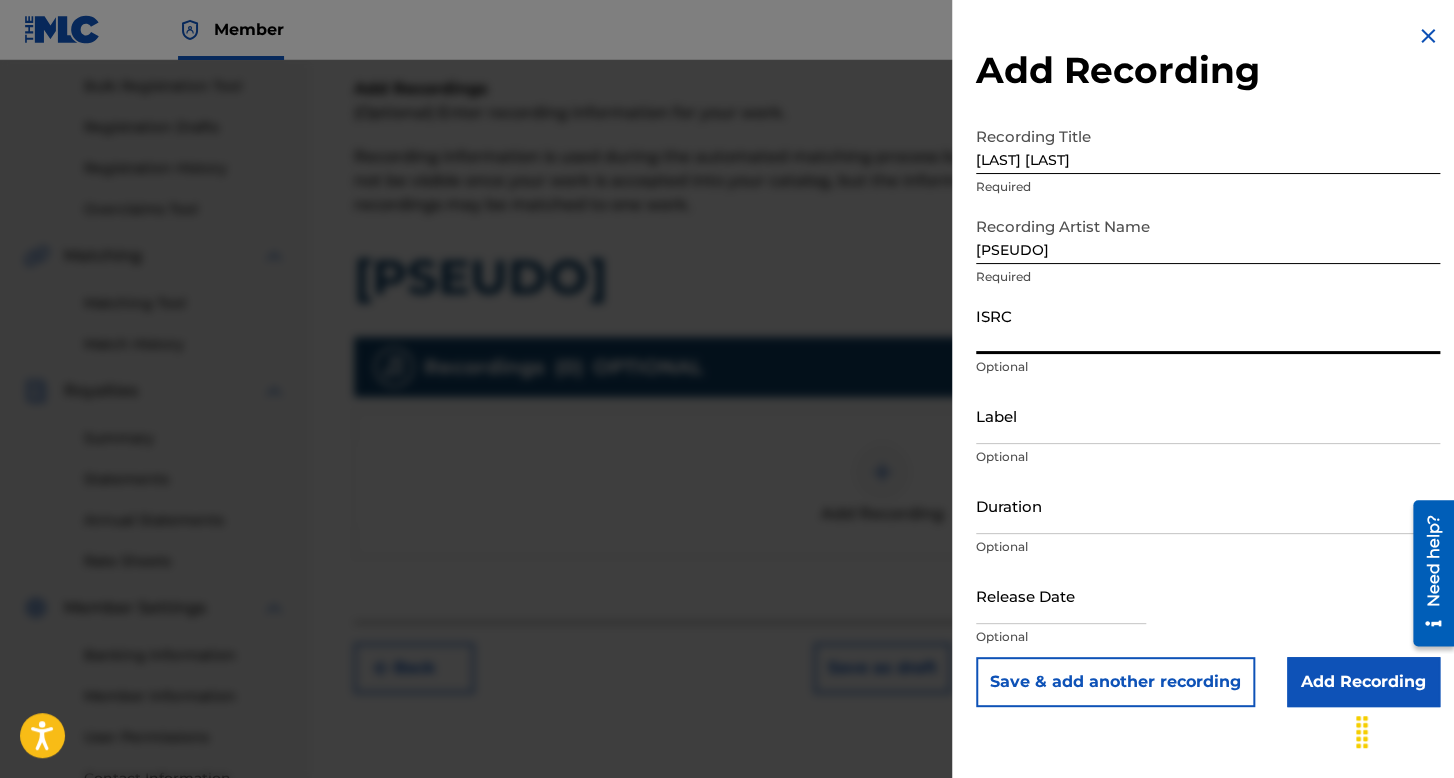 click on "Duration" at bounding box center [1208, 505] 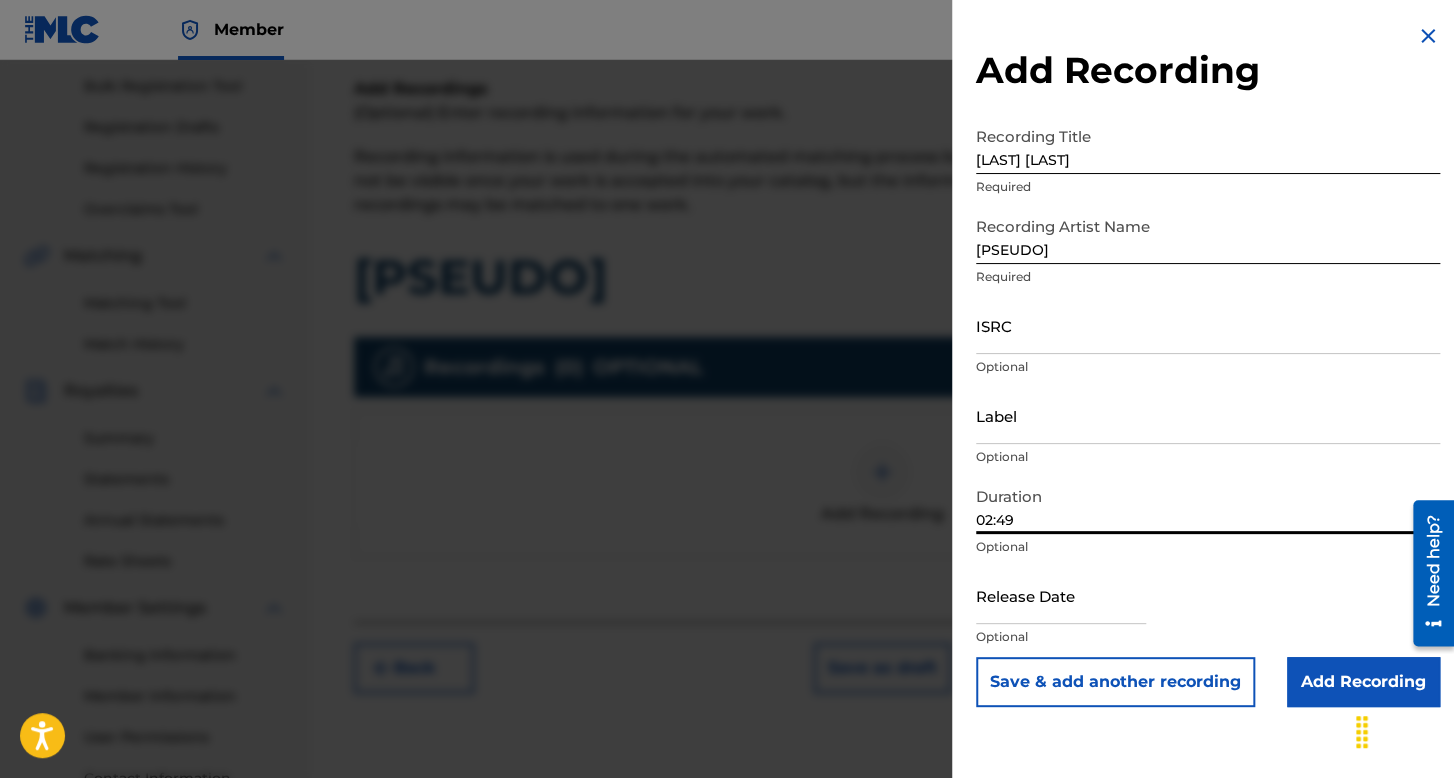 type on "02:49" 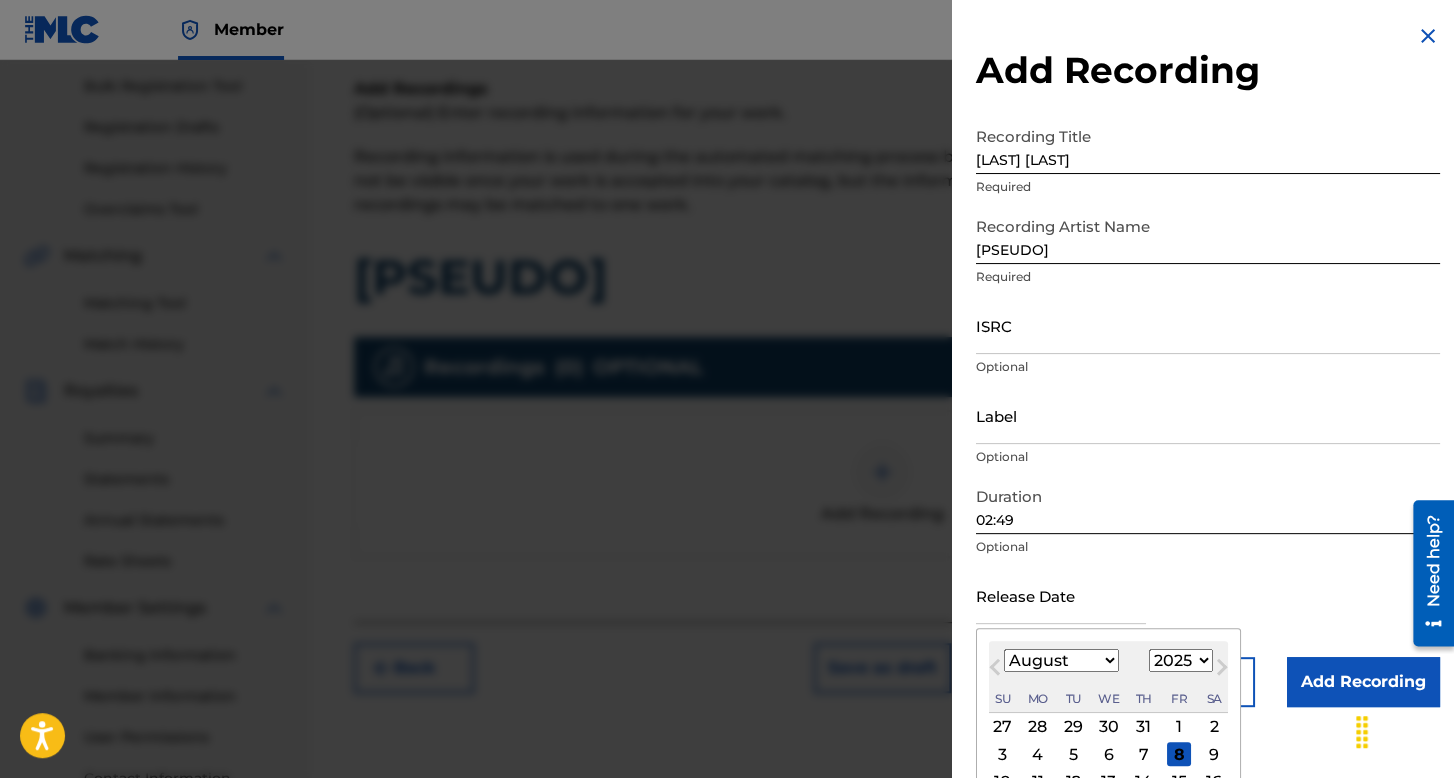 scroll, scrollTop: 139, scrollLeft: 0, axis: vertical 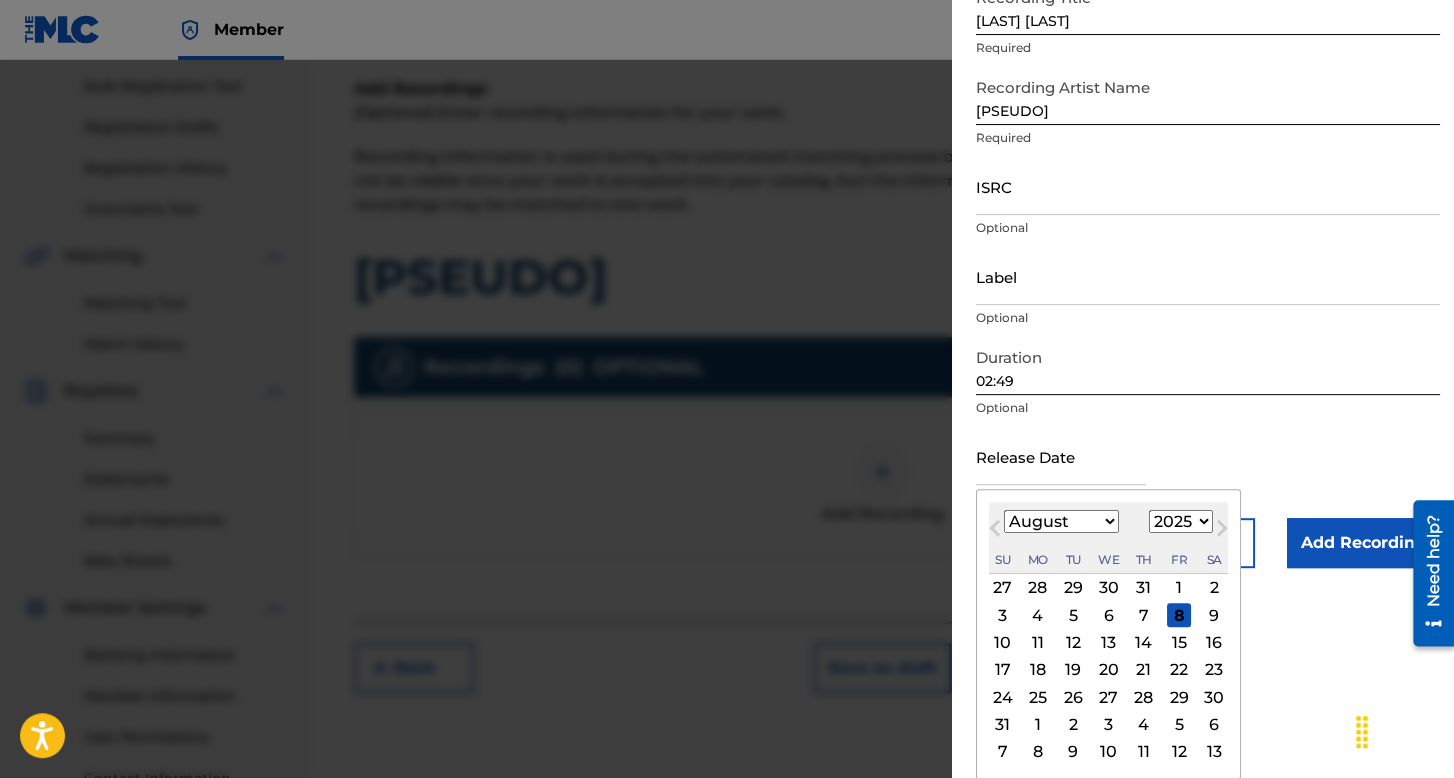 click on "January February March April May June July August September October November December" at bounding box center [1061, 521] 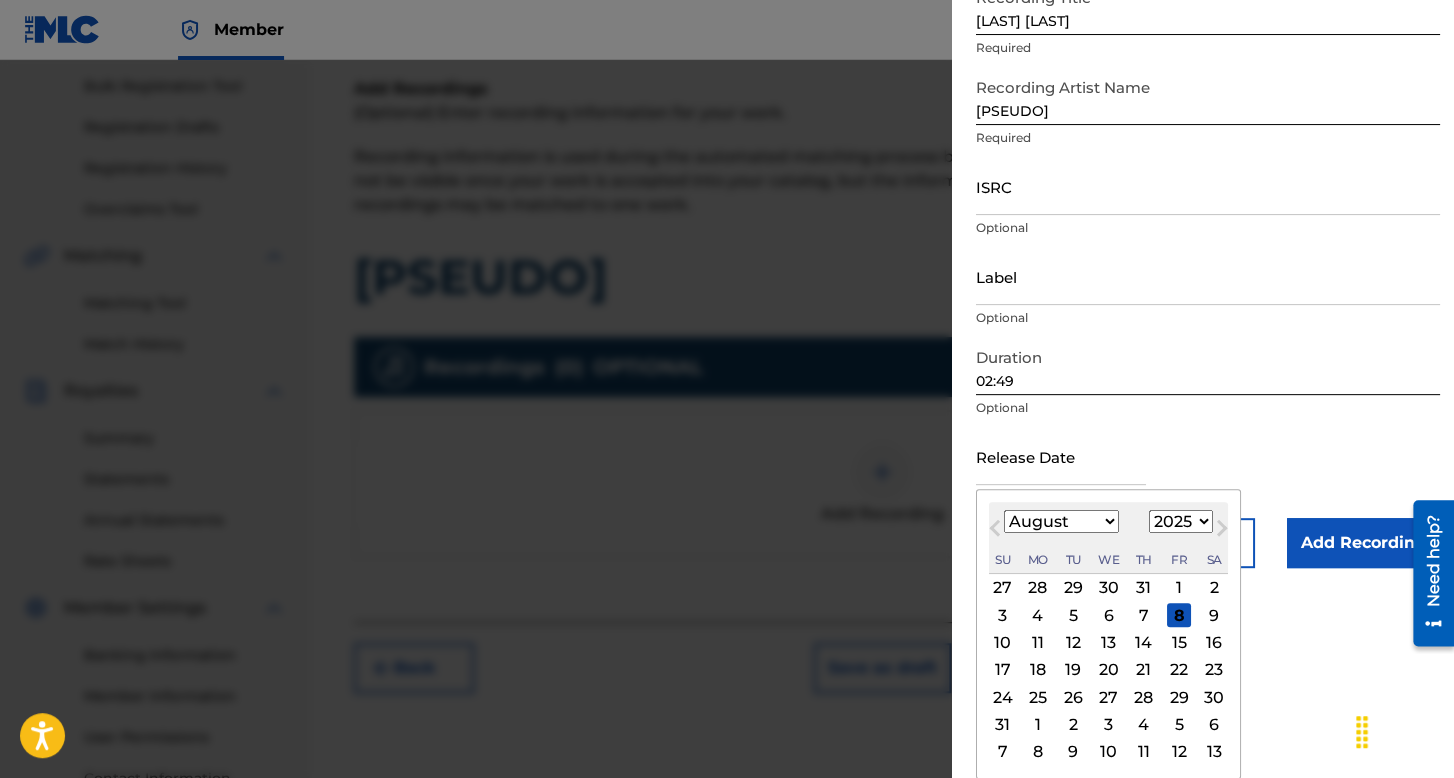 select on "0" 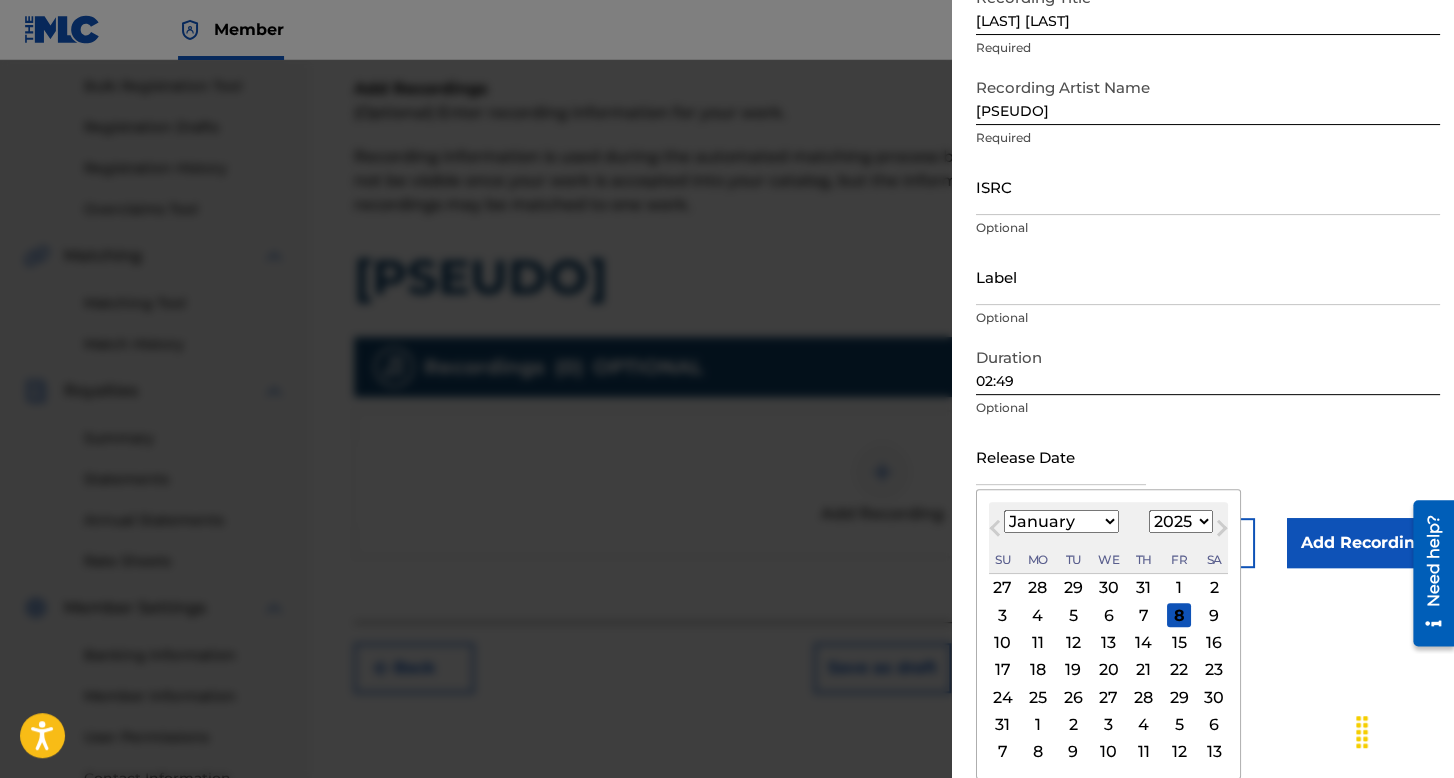 click on "January February March April May June July August September October November December" at bounding box center (1061, 521) 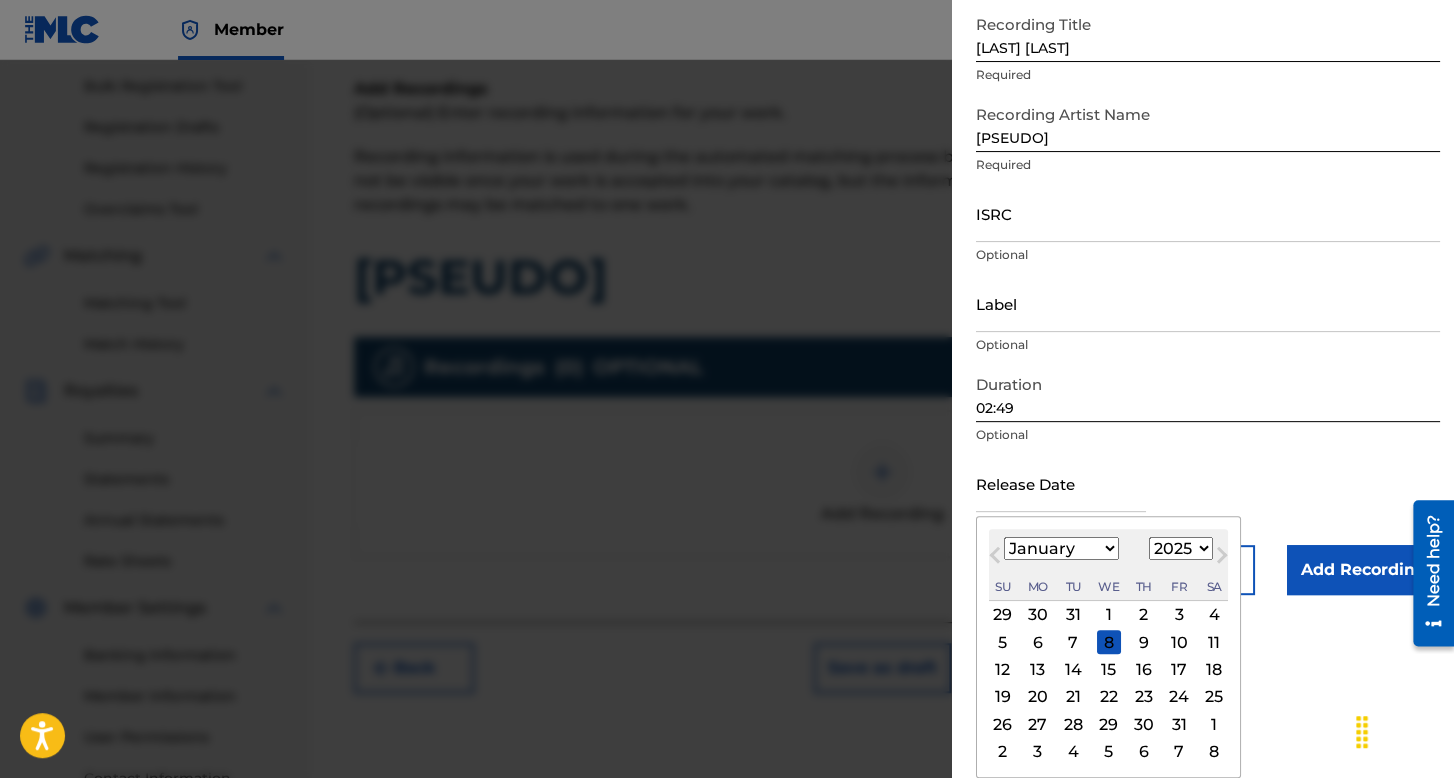 scroll, scrollTop: 112, scrollLeft: 0, axis: vertical 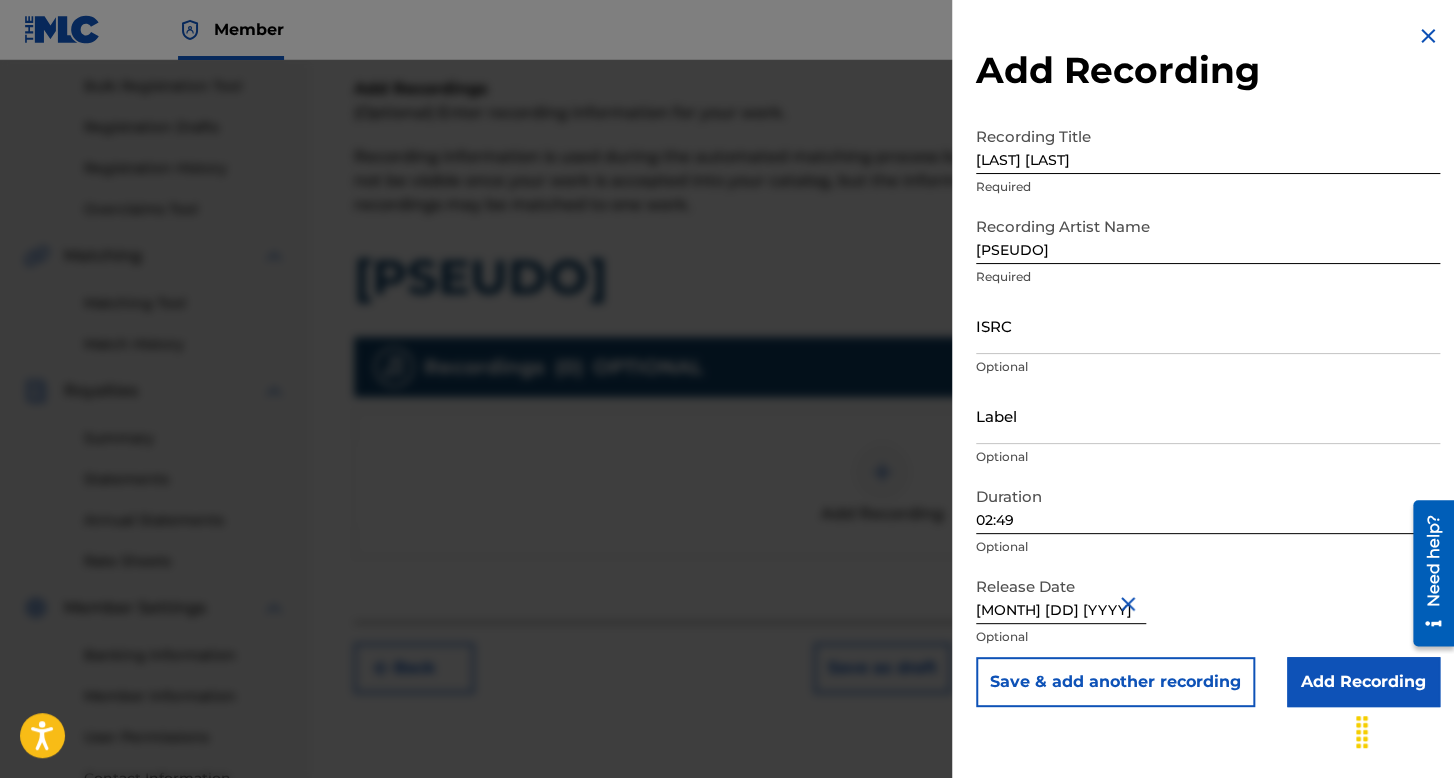 click on "Add Recording" at bounding box center (1363, 682) 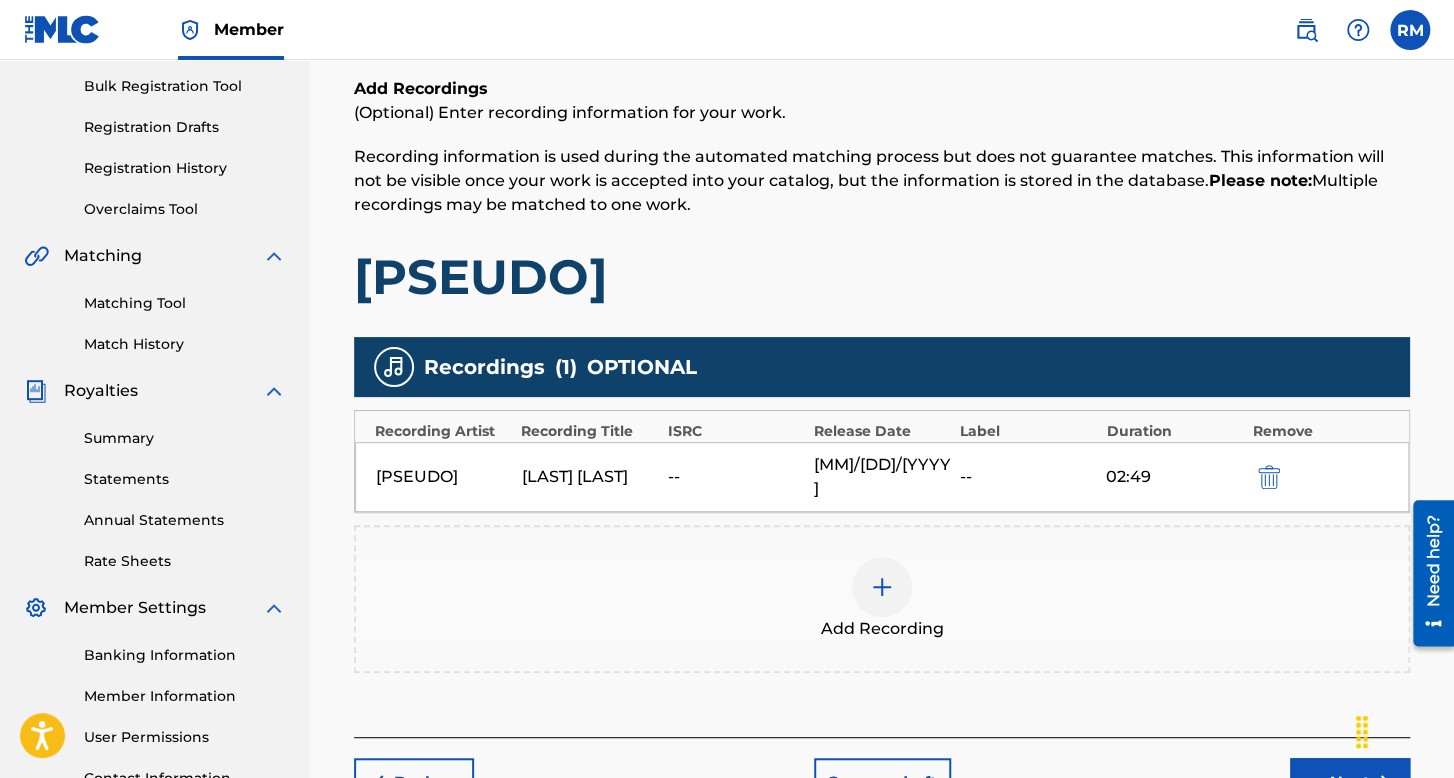 scroll, scrollTop: 462, scrollLeft: 0, axis: vertical 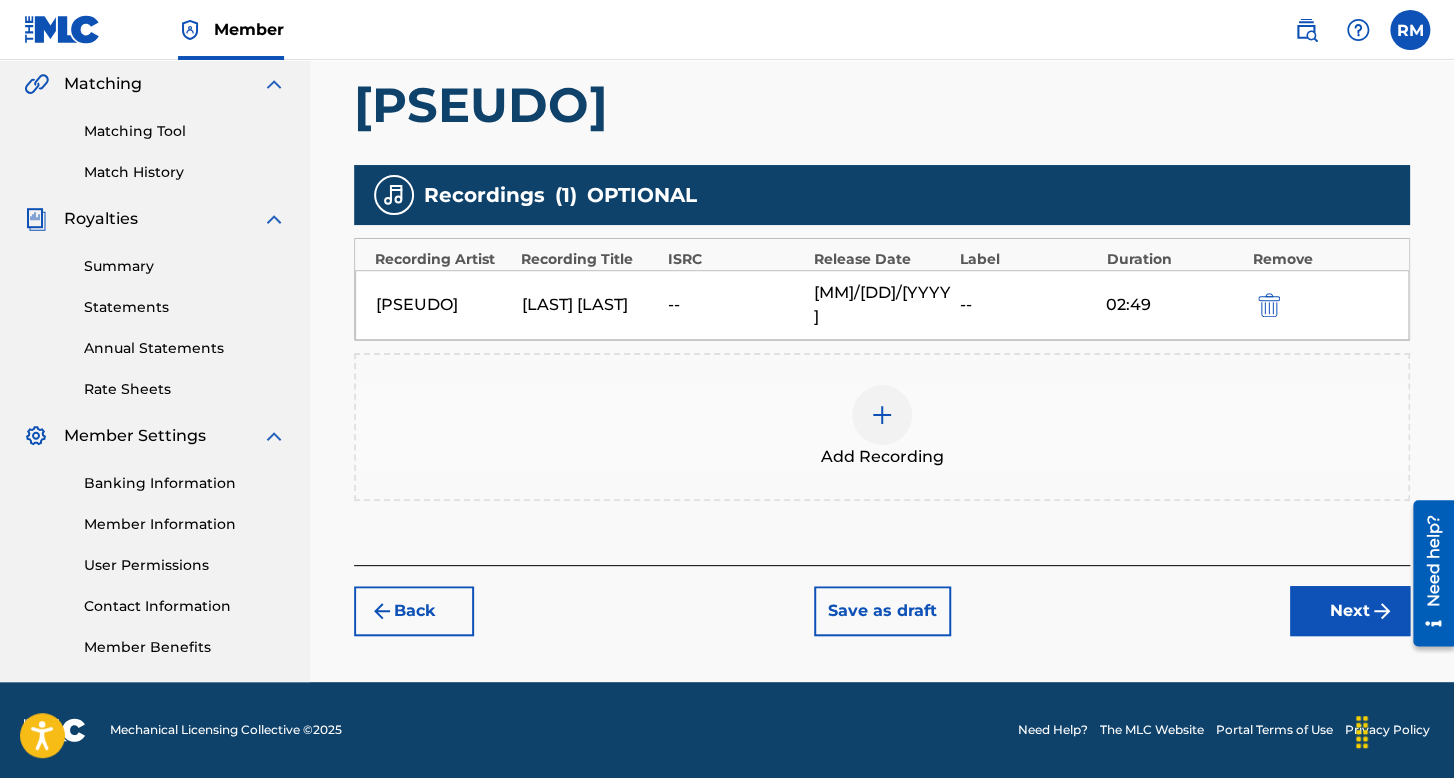 click on "Next" at bounding box center [1350, 611] 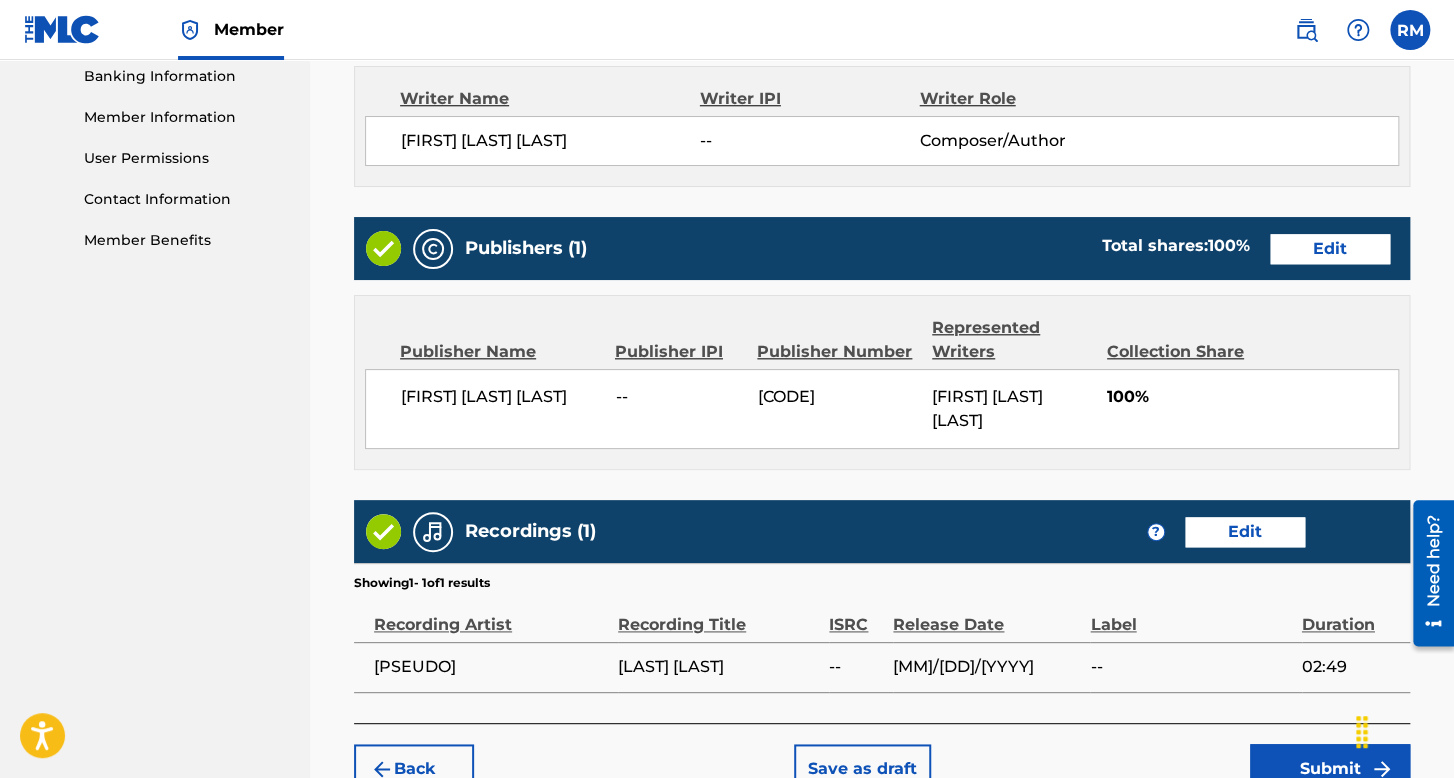 click on "Submit" at bounding box center (1330, 769) 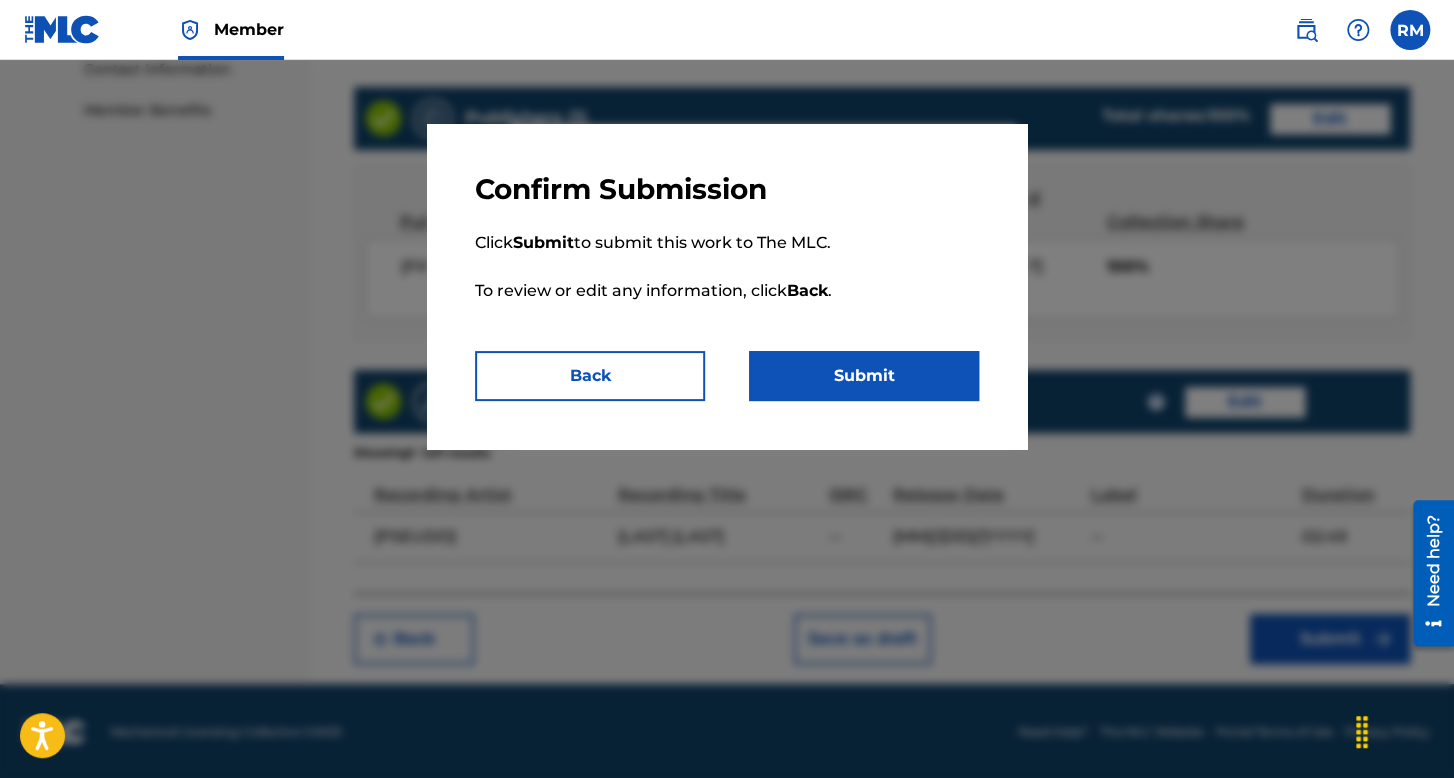 click on "Submit" at bounding box center [864, 376] 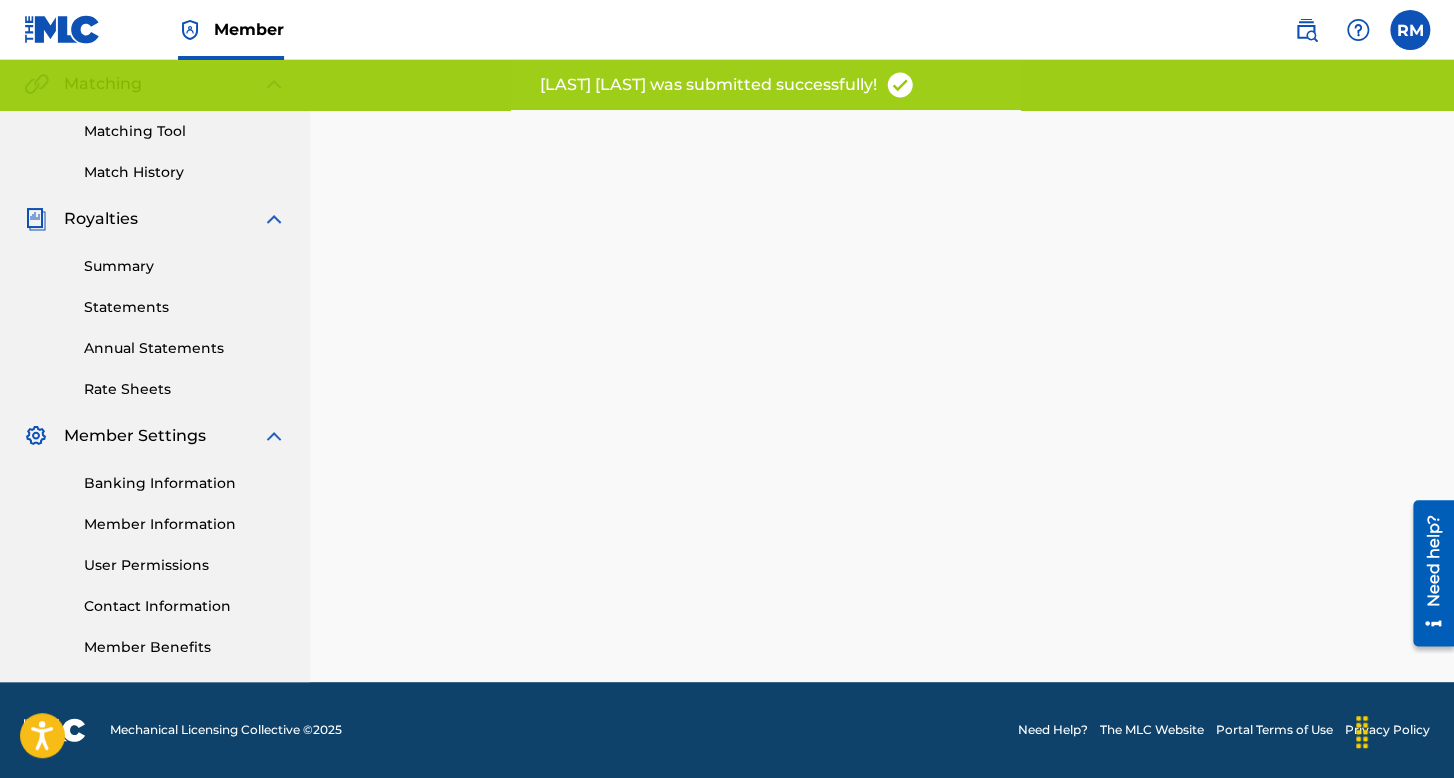 scroll, scrollTop: 0, scrollLeft: 0, axis: both 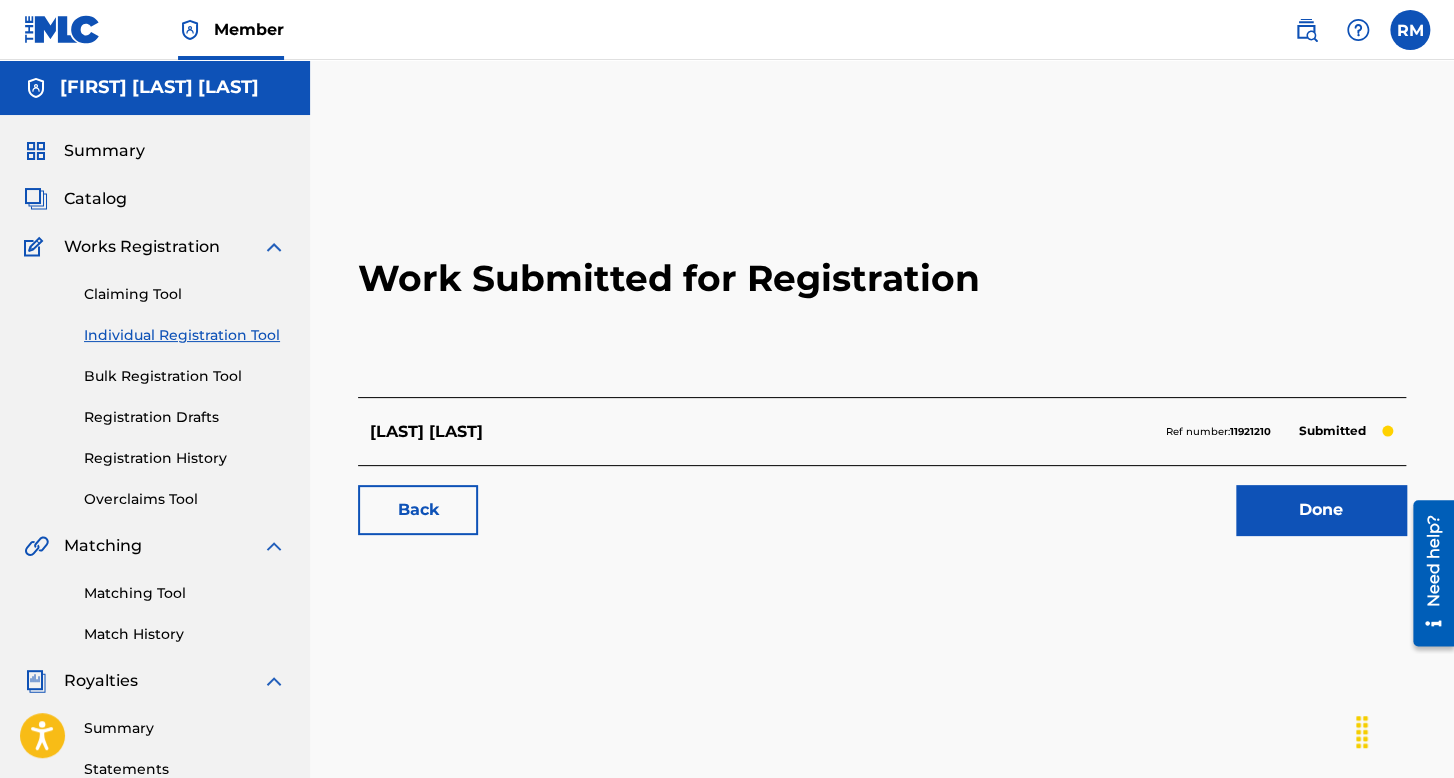 click on "Registration History" at bounding box center (185, 458) 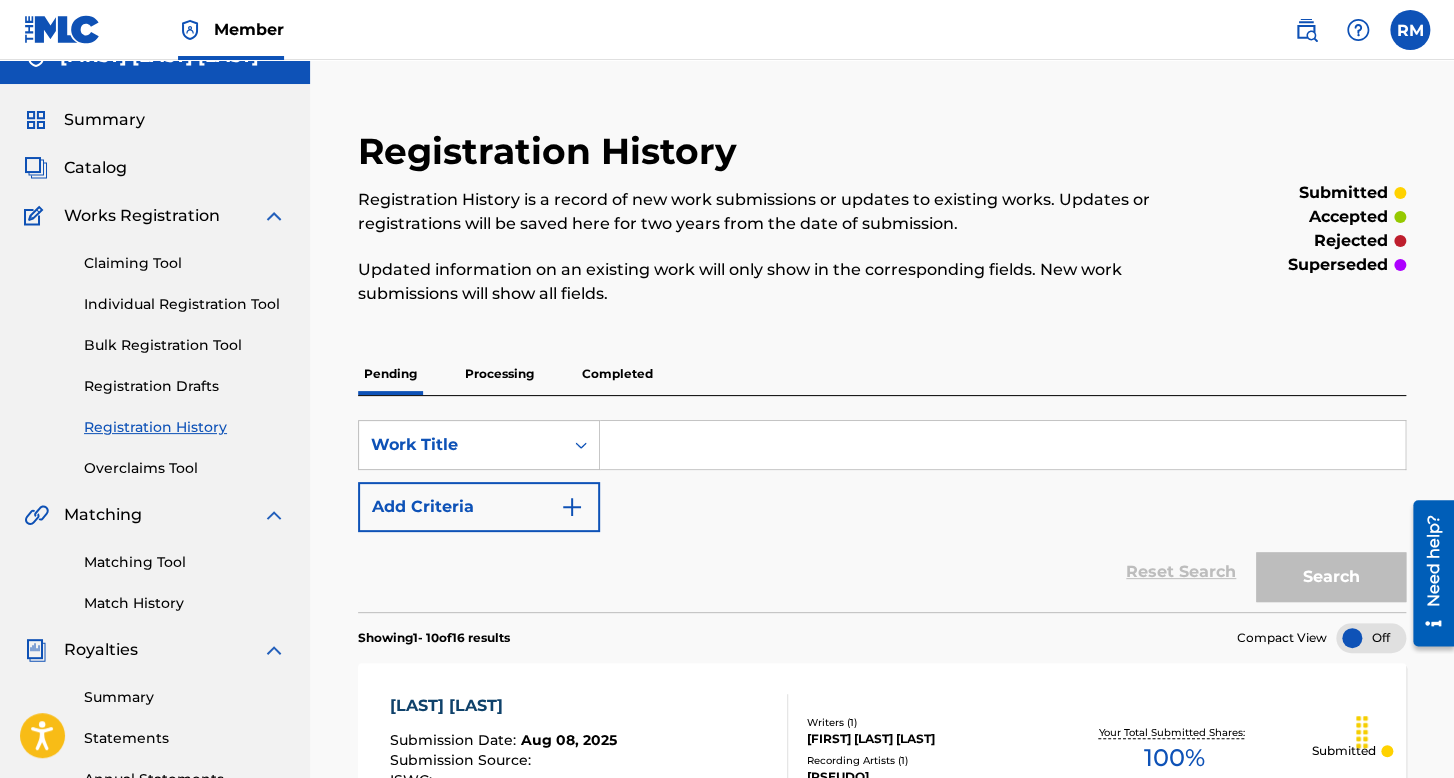 scroll, scrollTop: 0, scrollLeft: 0, axis: both 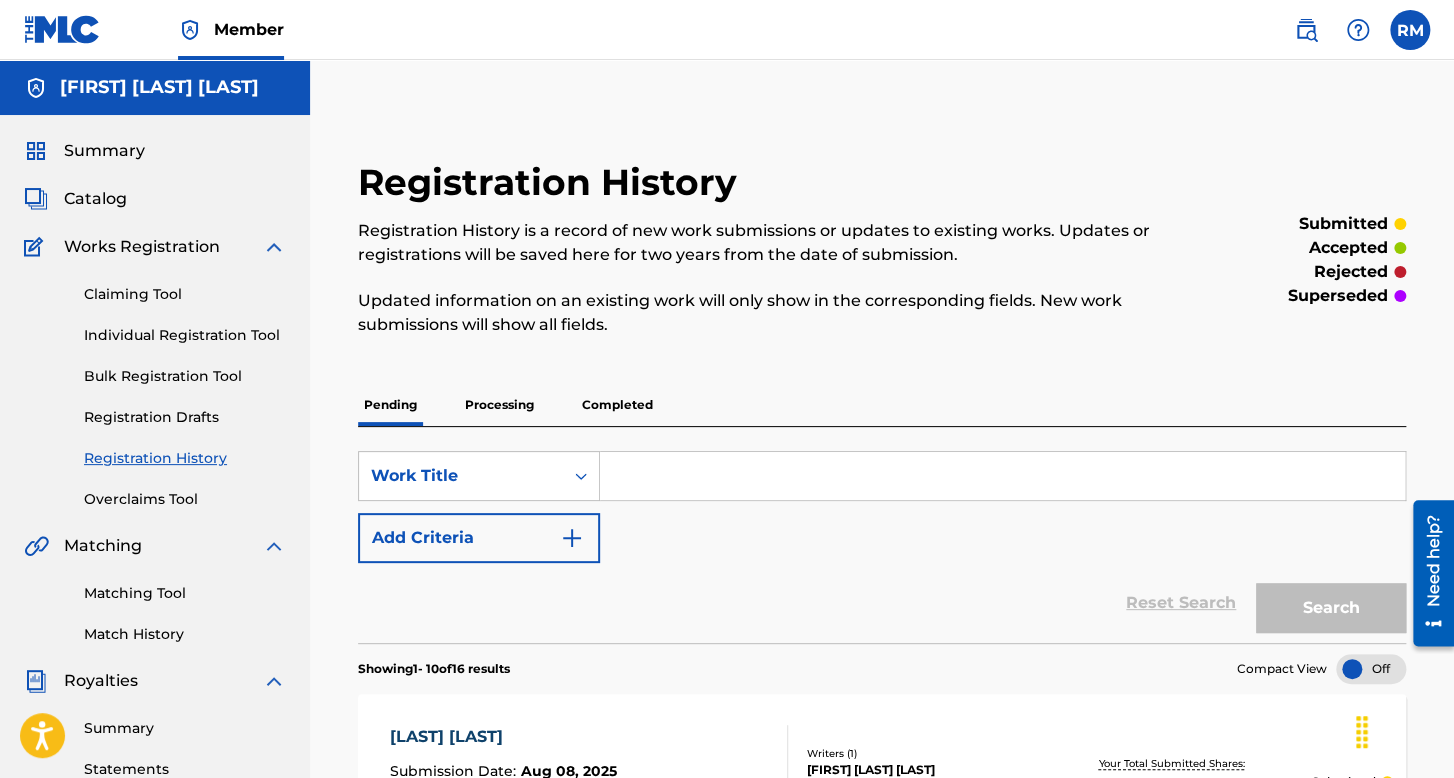click on "Individual Registration Tool" at bounding box center [185, 335] 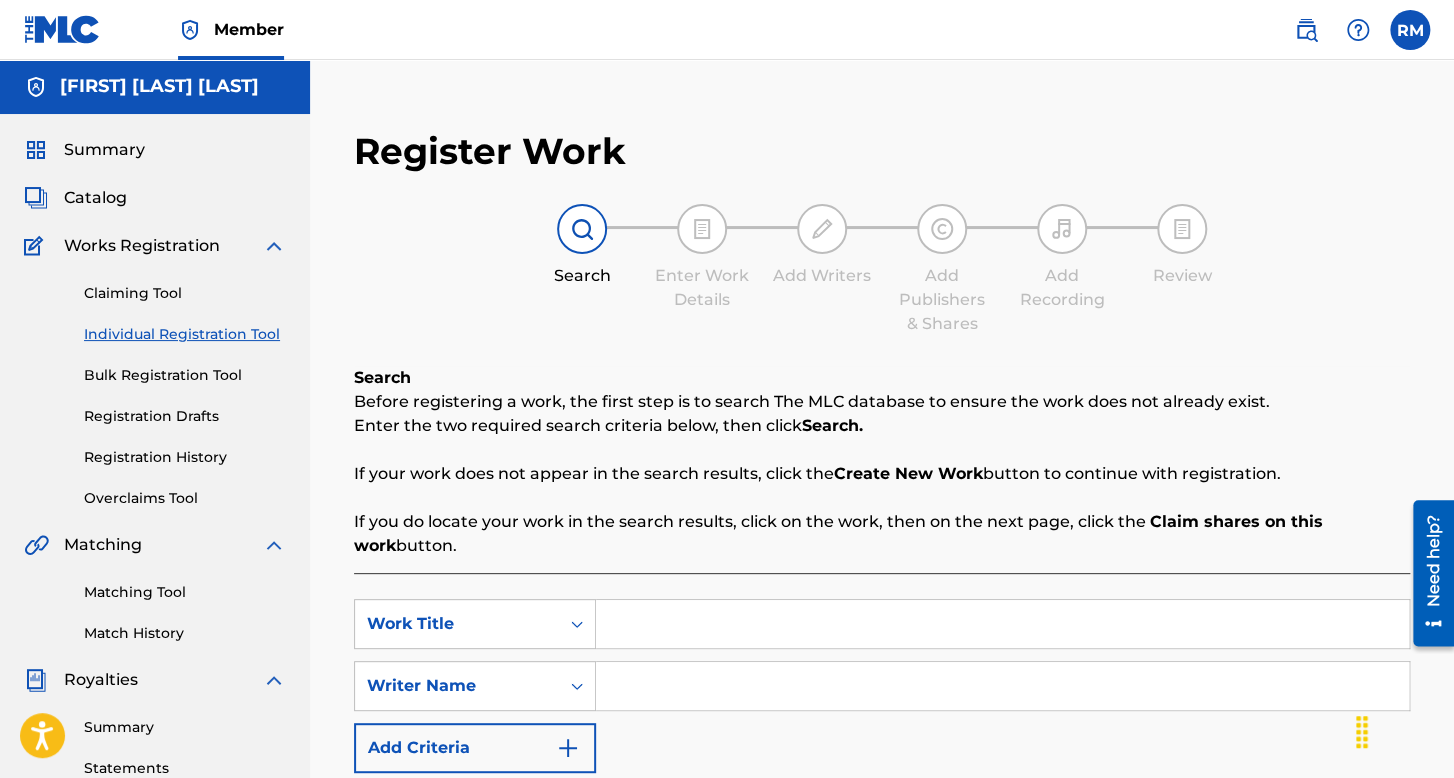 click at bounding box center (1002, 624) 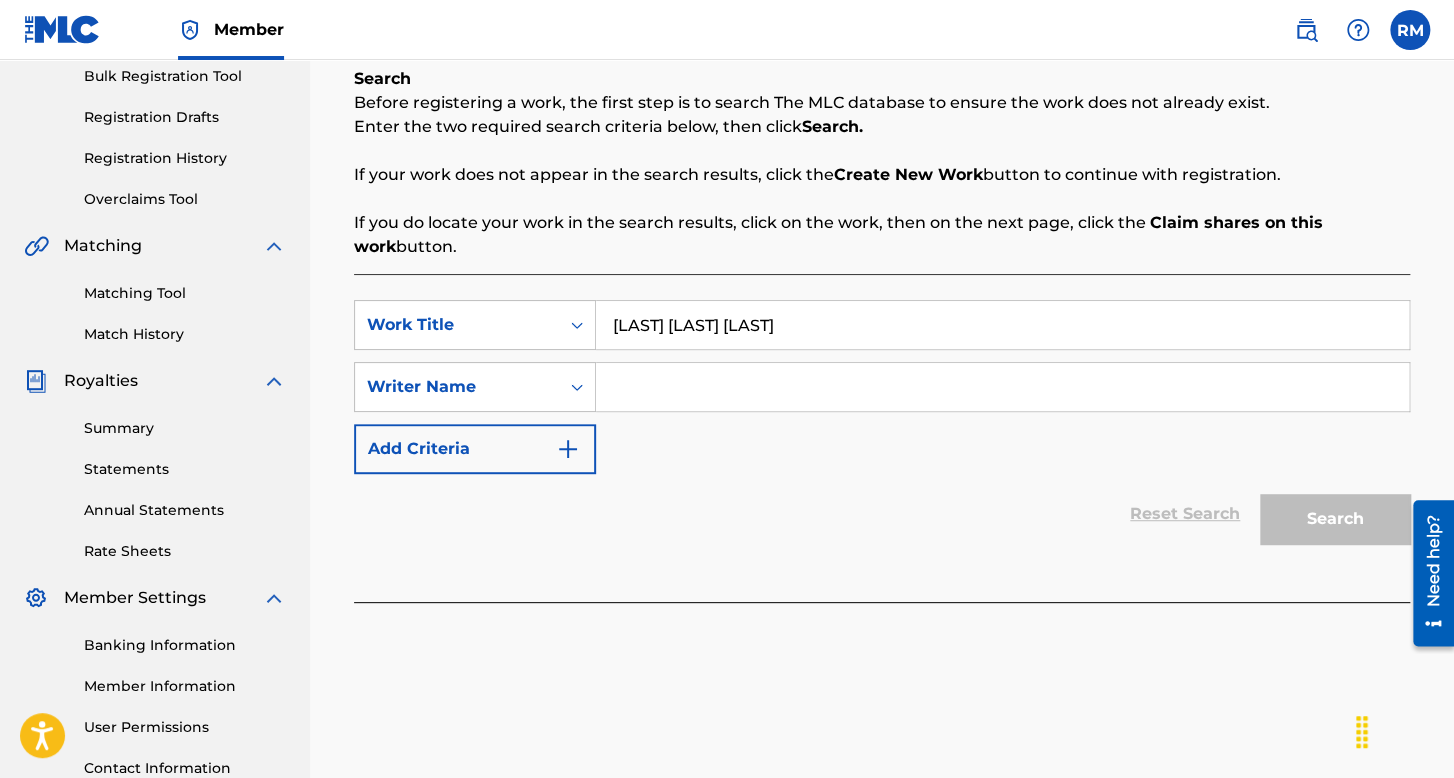 type on "[LAST] [LAST] [LAST]" 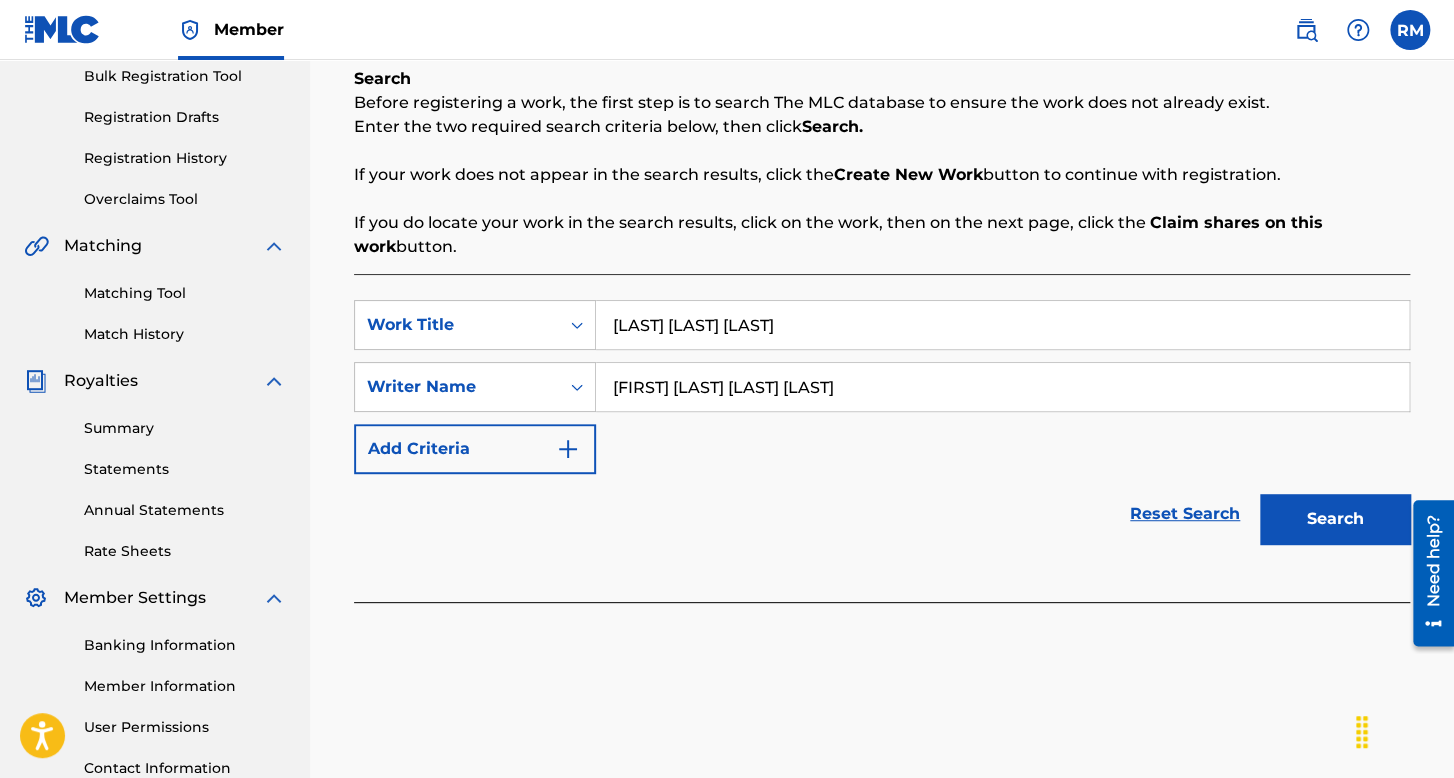 type on "[FIRST] [LAST] [LAST] [LAST]" 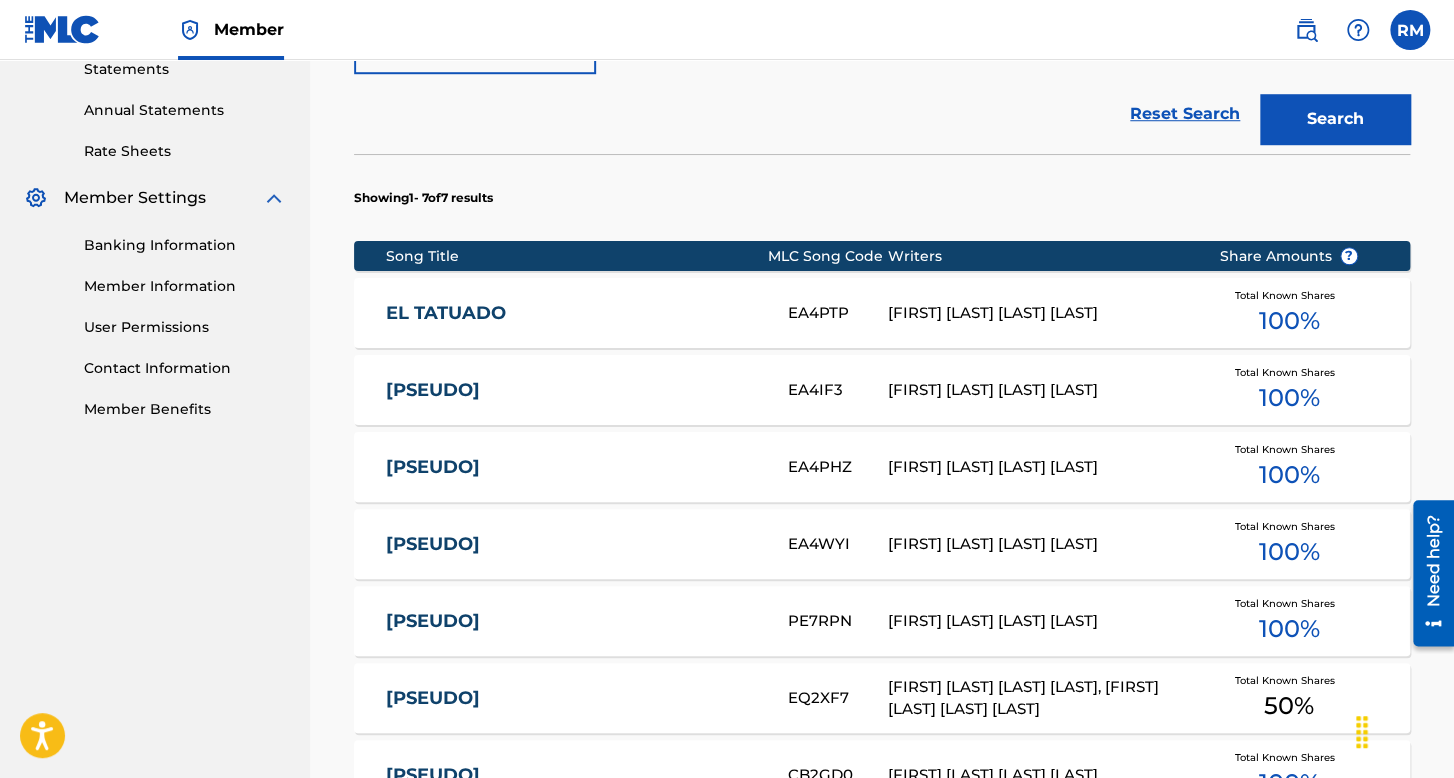 scroll, scrollTop: 900, scrollLeft: 0, axis: vertical 